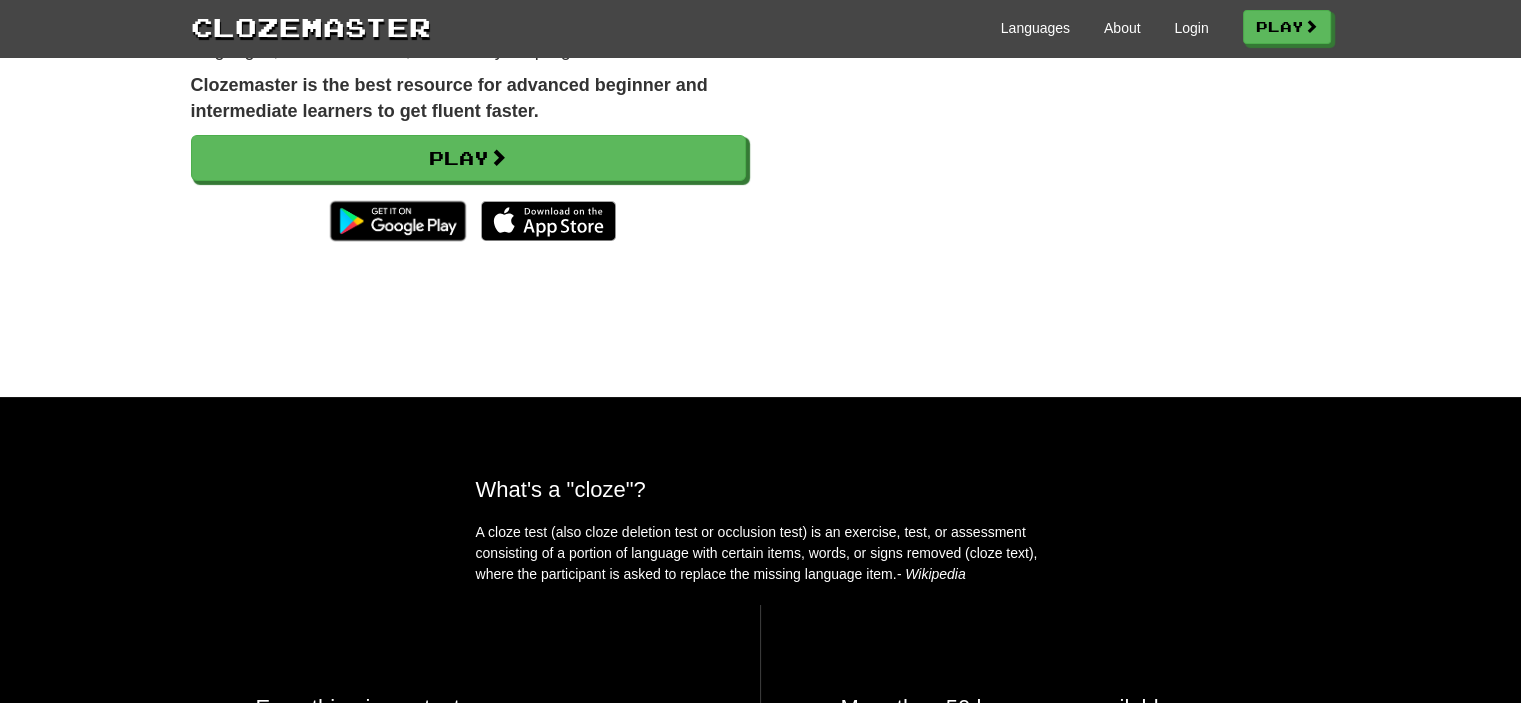 scroll, scrollTop: 0, scrollLeft: 0, axis: both 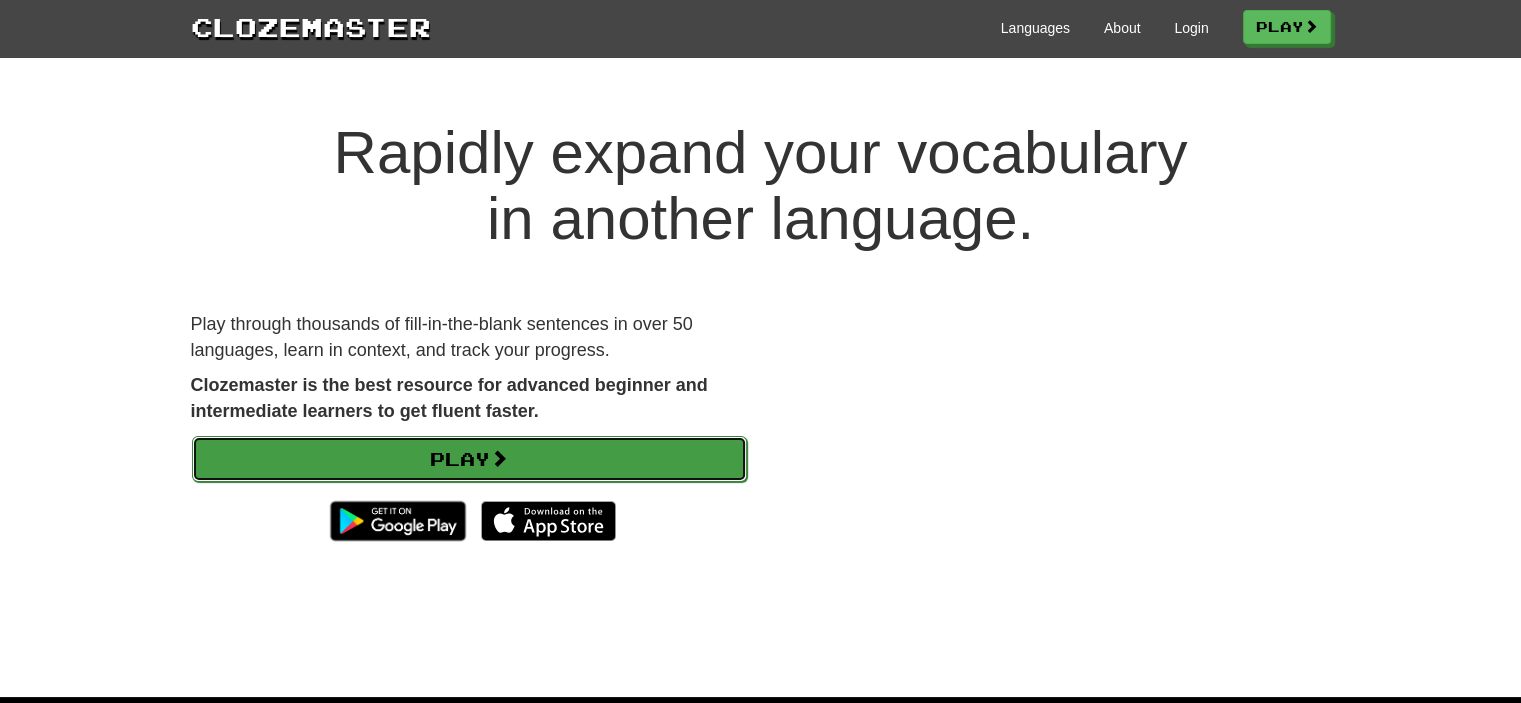 click on "Play" at bounding box center (469, 459) 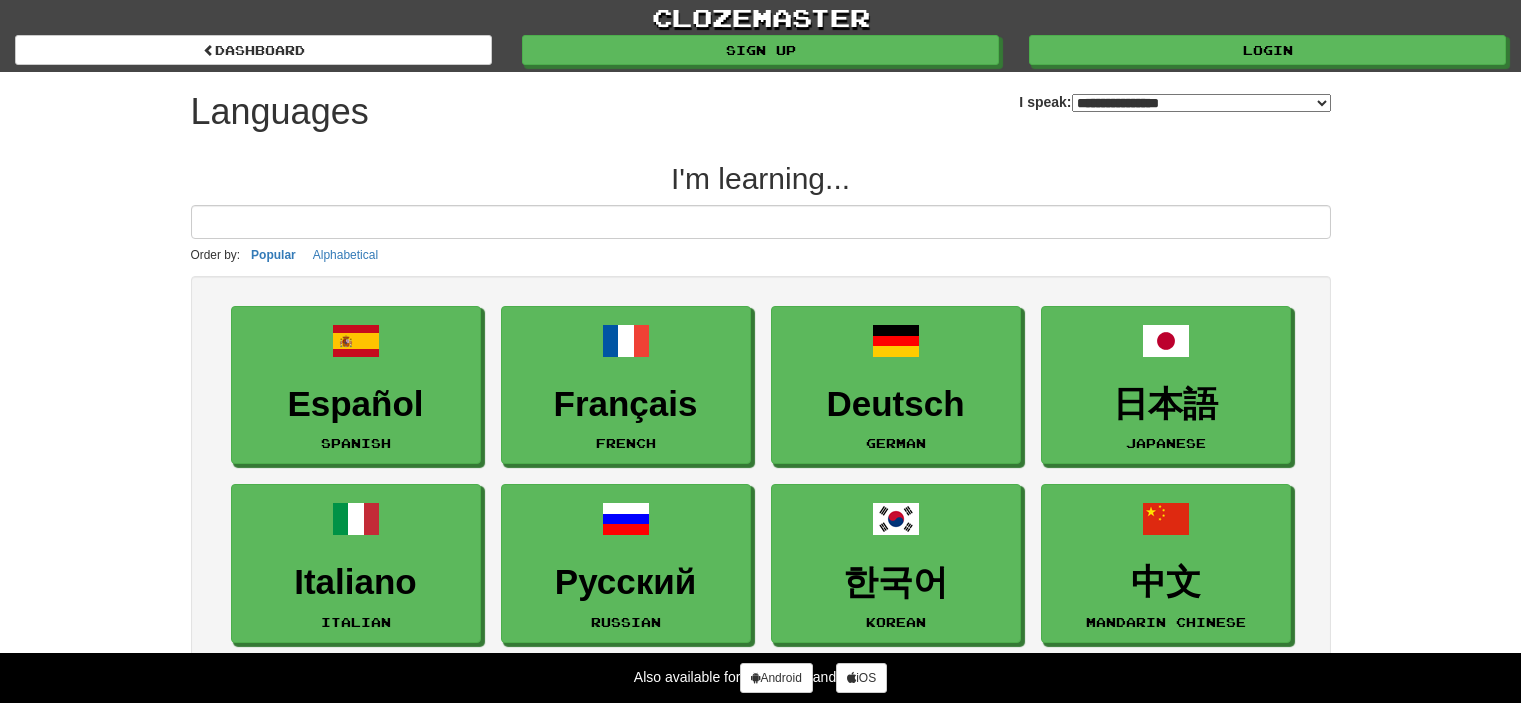 select on "*******" 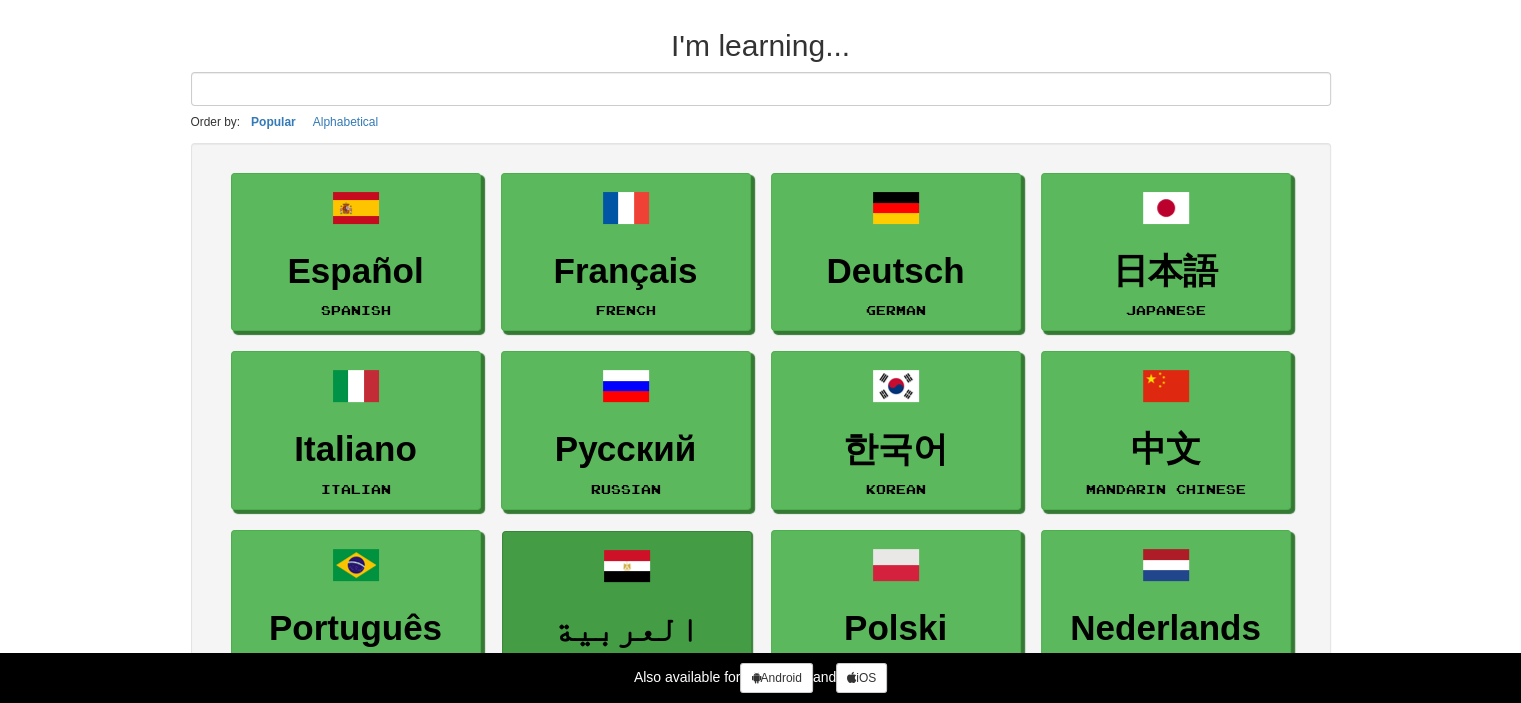 scroll, scrollTop: 0, scrollLeft: 0, axis: both 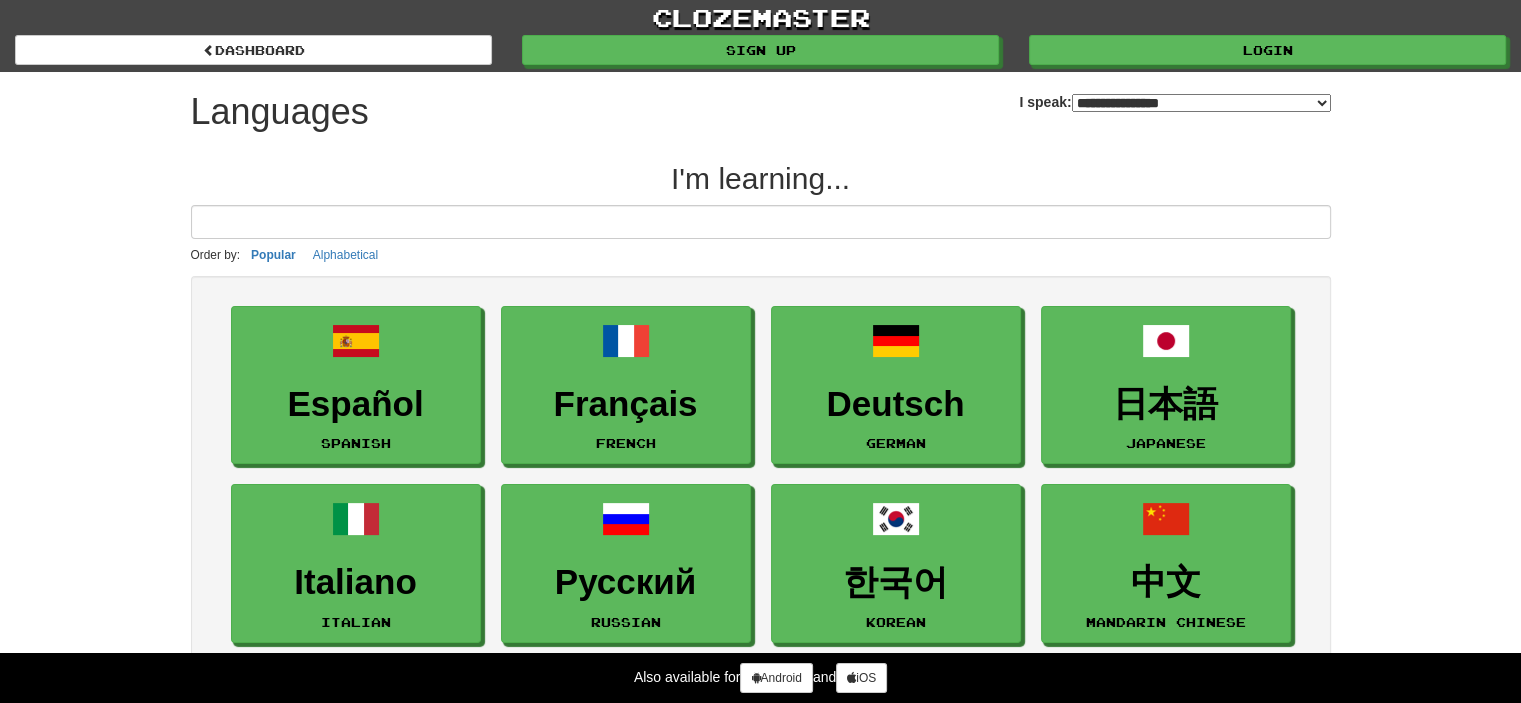 click at bounding box center (761, 222) 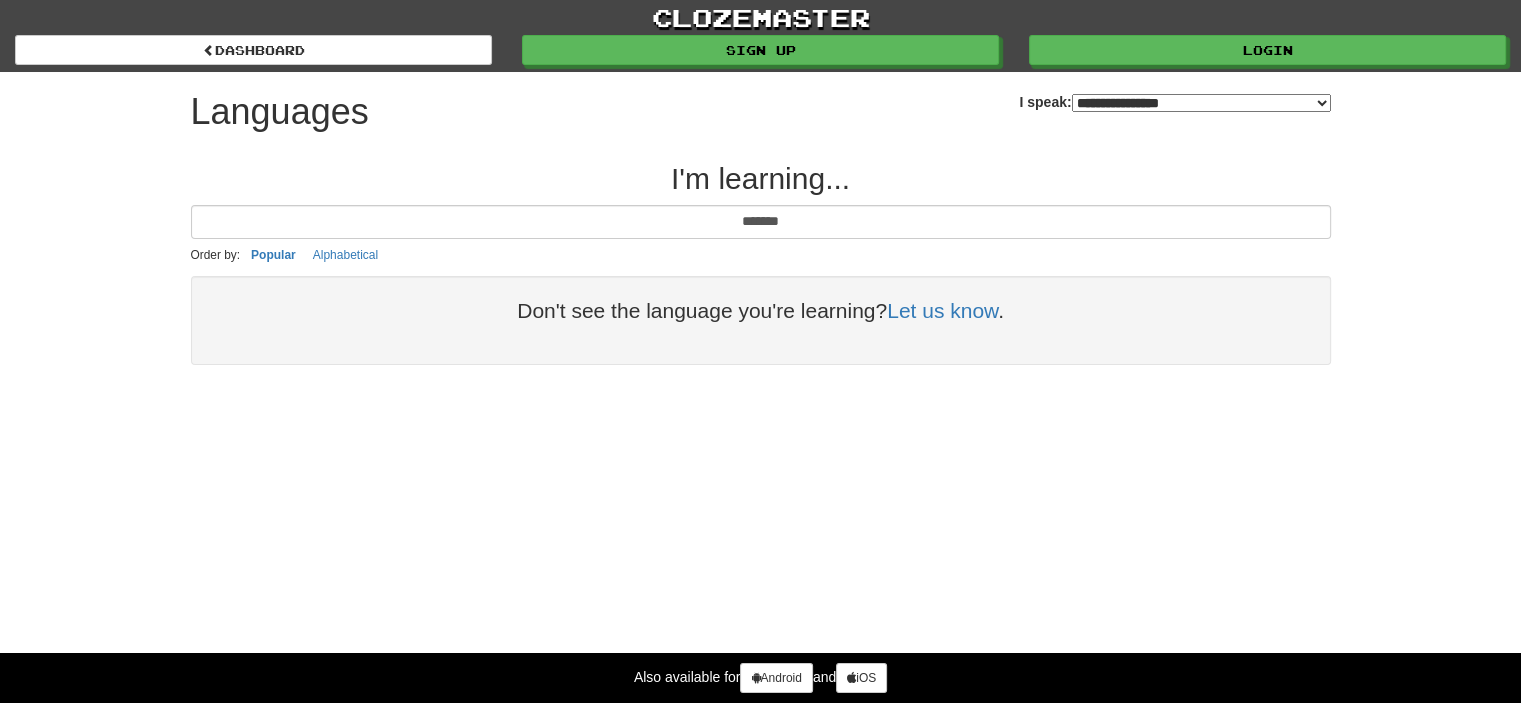 type on "*******" 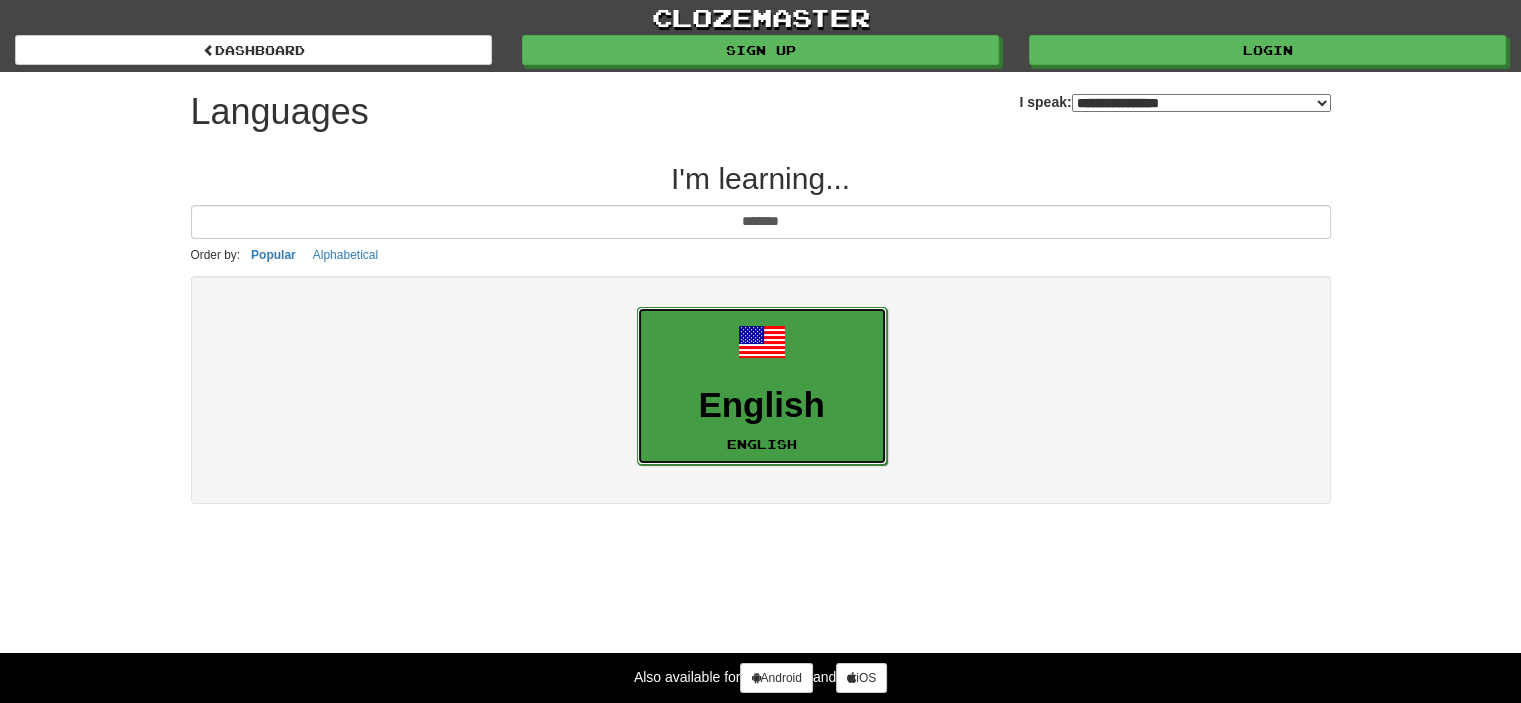 click at bounding box center (762, 342) 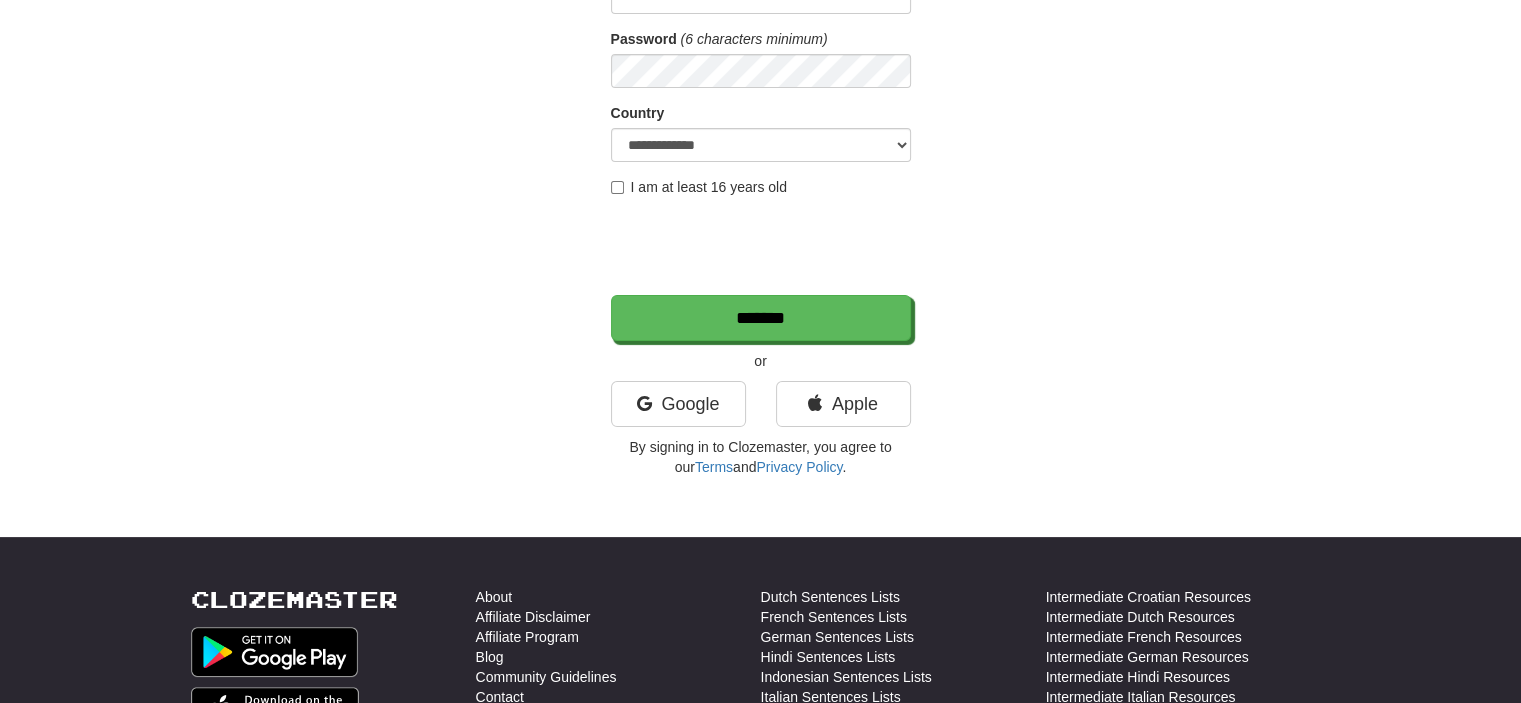 scroll, scrollTop: 300, scrollLeft: 0, axis: vertical 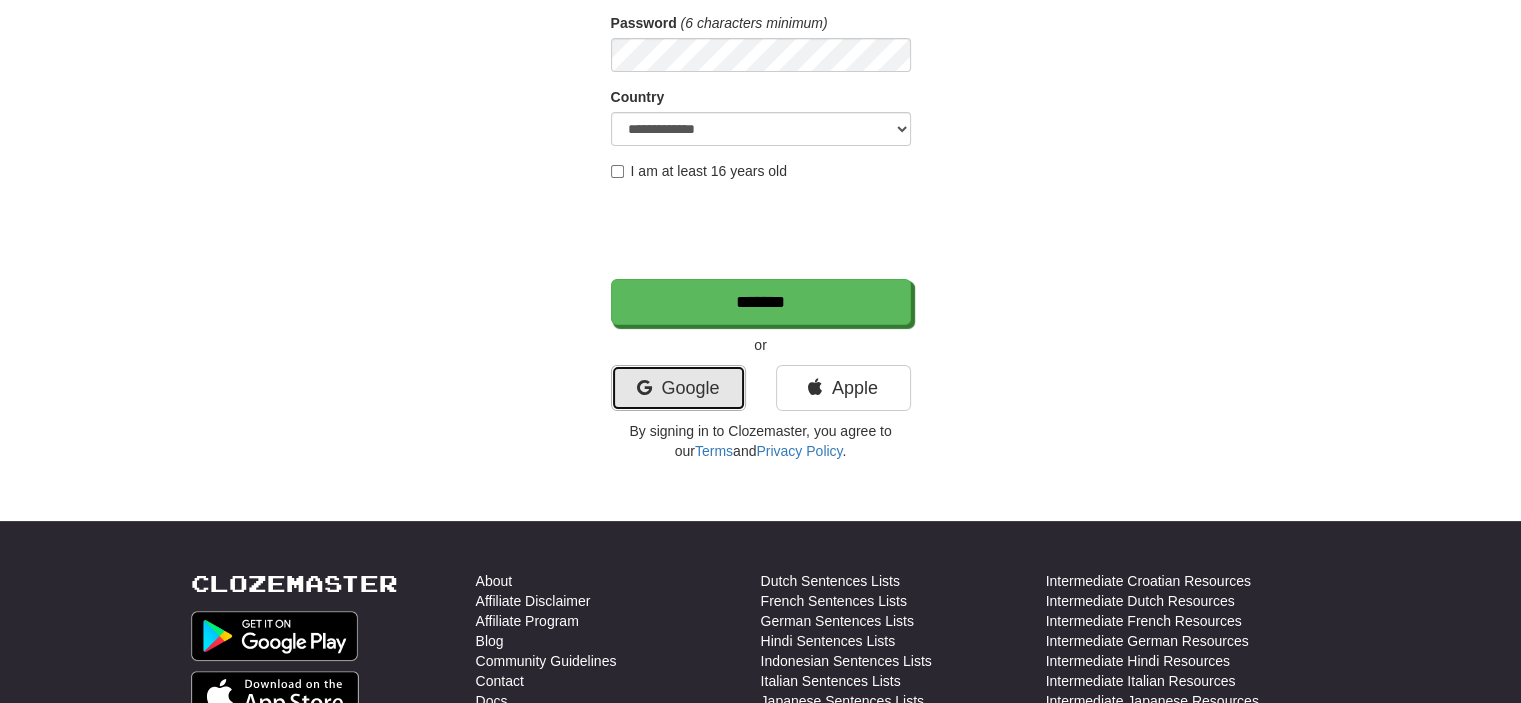 click on "Google" at bounding box center (678, 388) 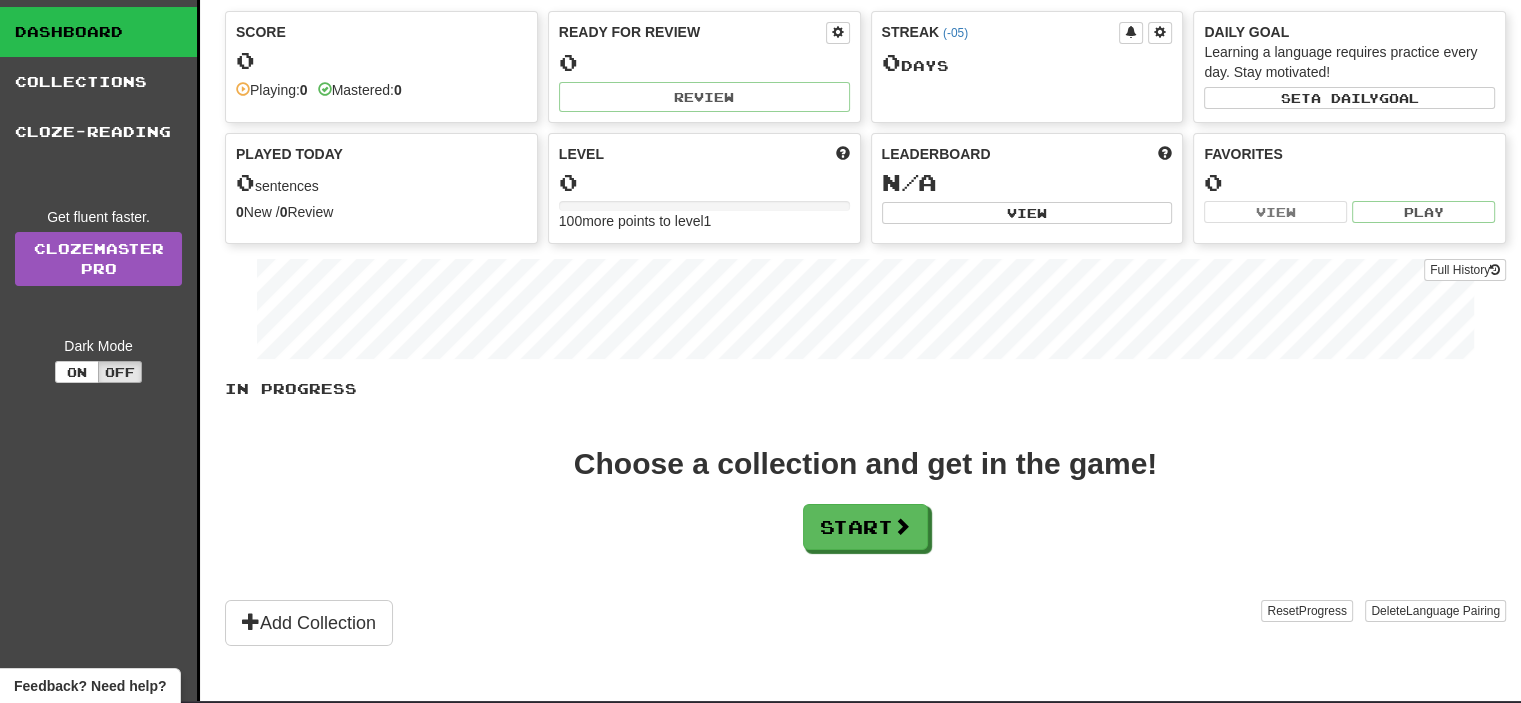 scroll, scrollTop: 100, scrollLeft: 0, axis: vertical 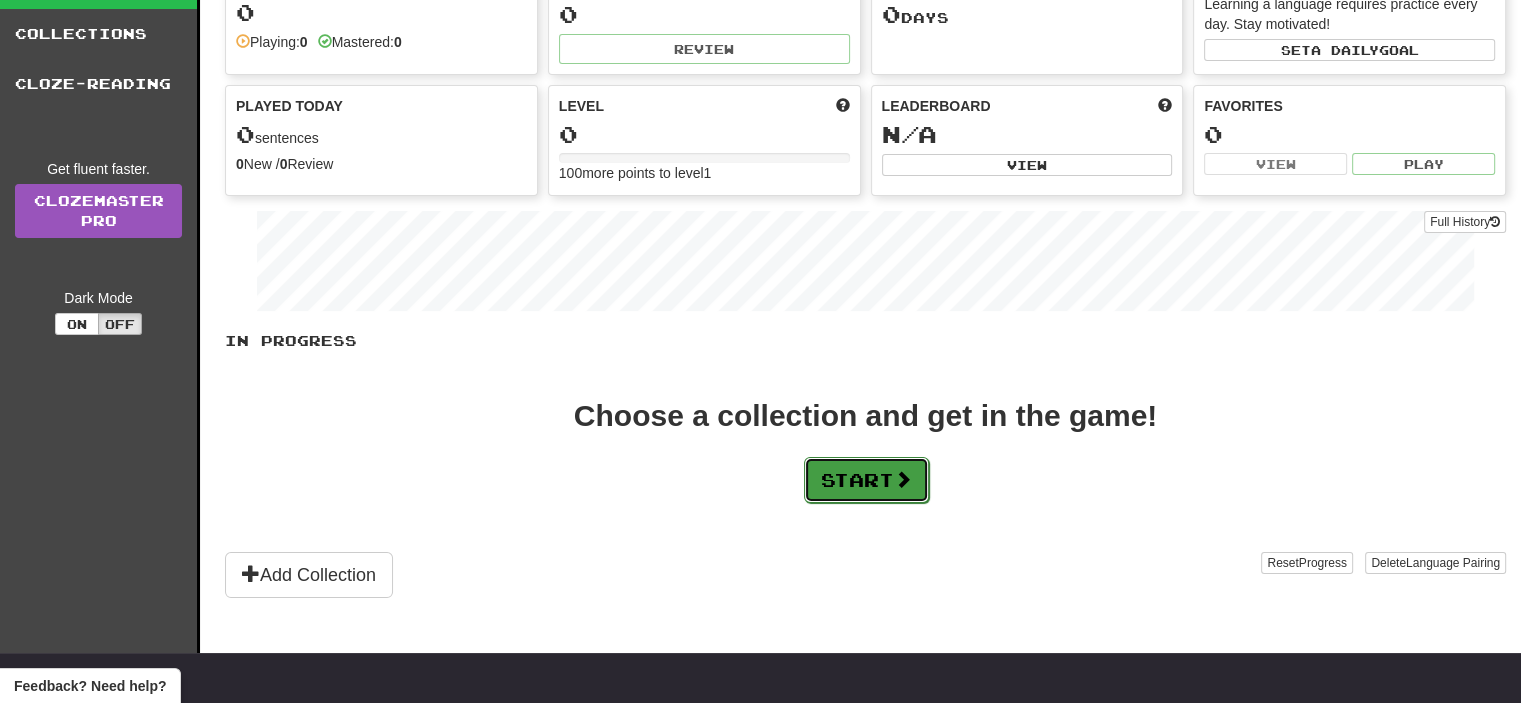 click on "Start" at bounding box center [866, 480] 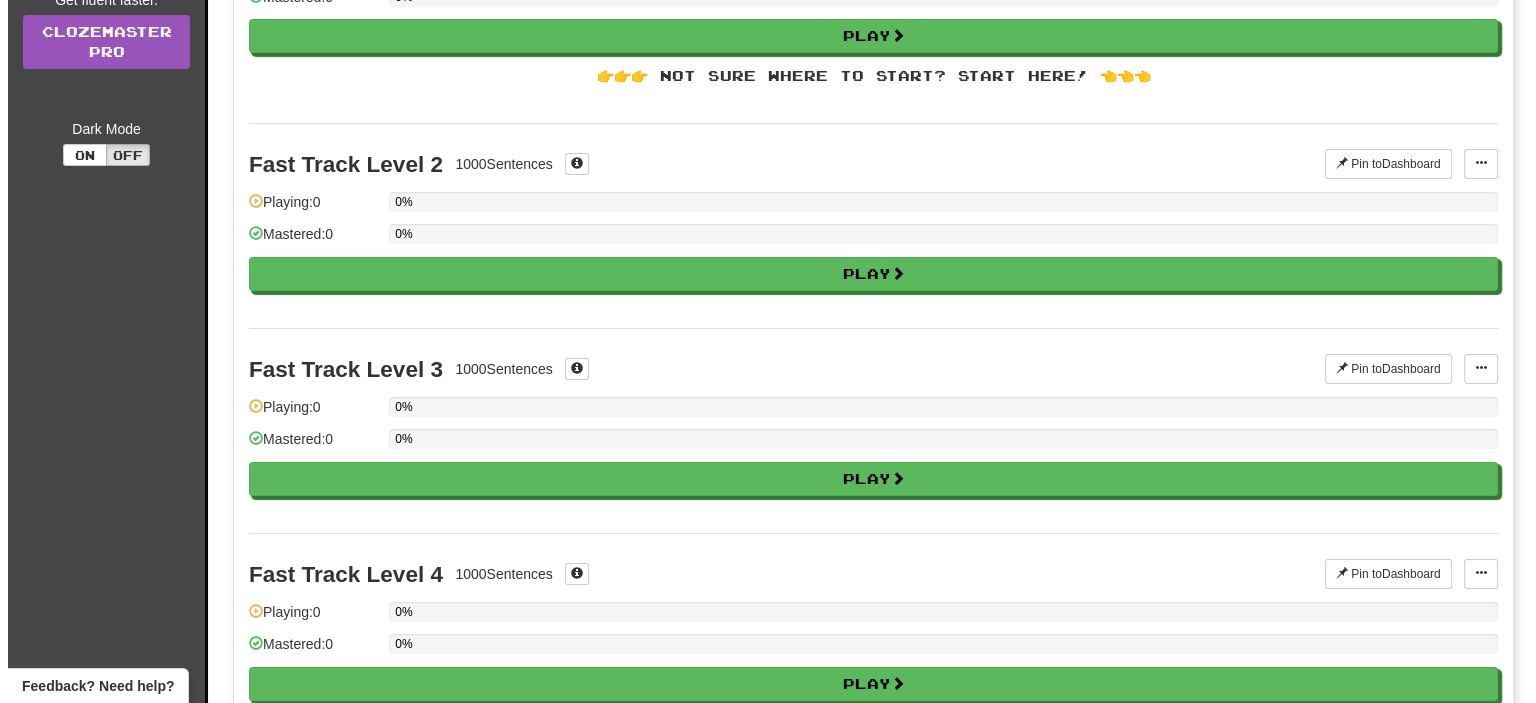 scroll, scrollTop: 0, scrollLeft: 0, axis: both 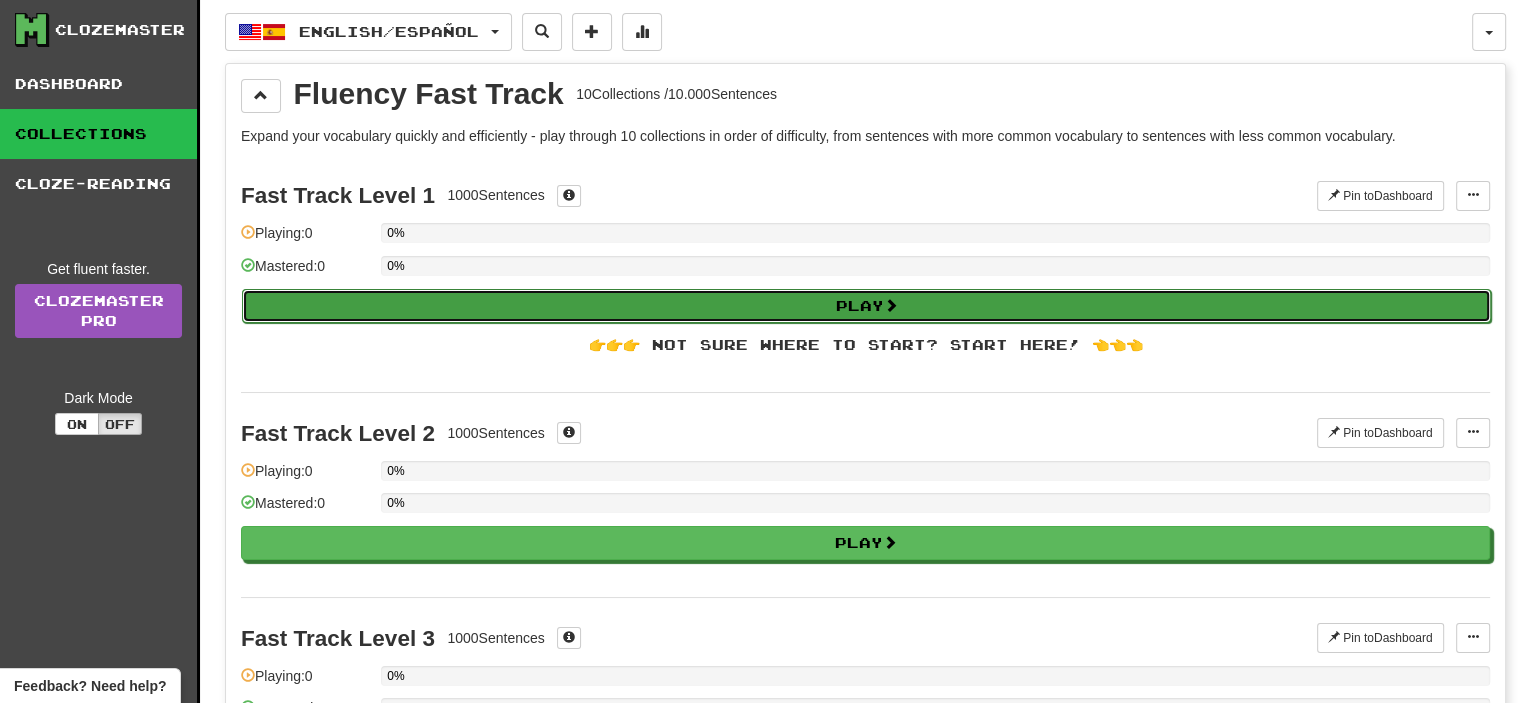 click on "Play" at bounding box center [866, 306] 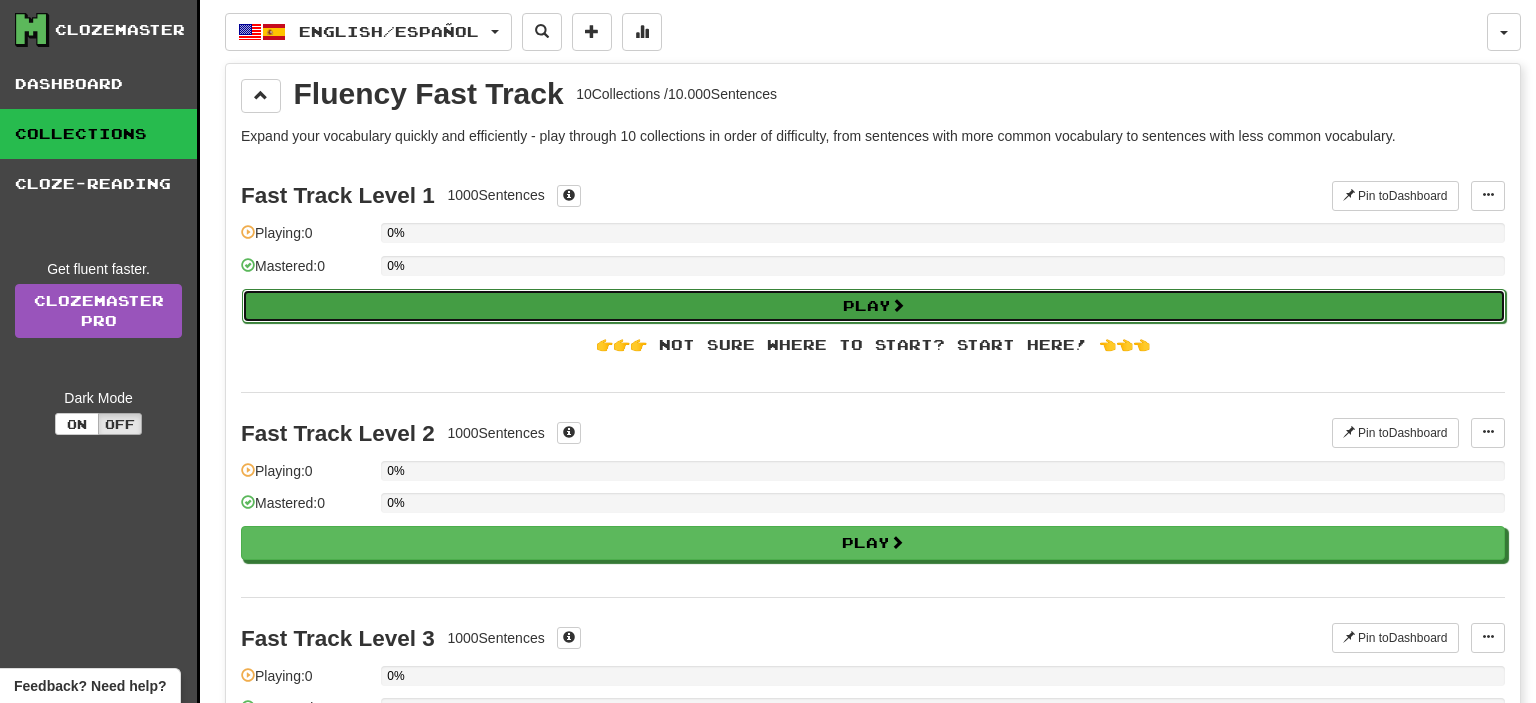 select on "**" 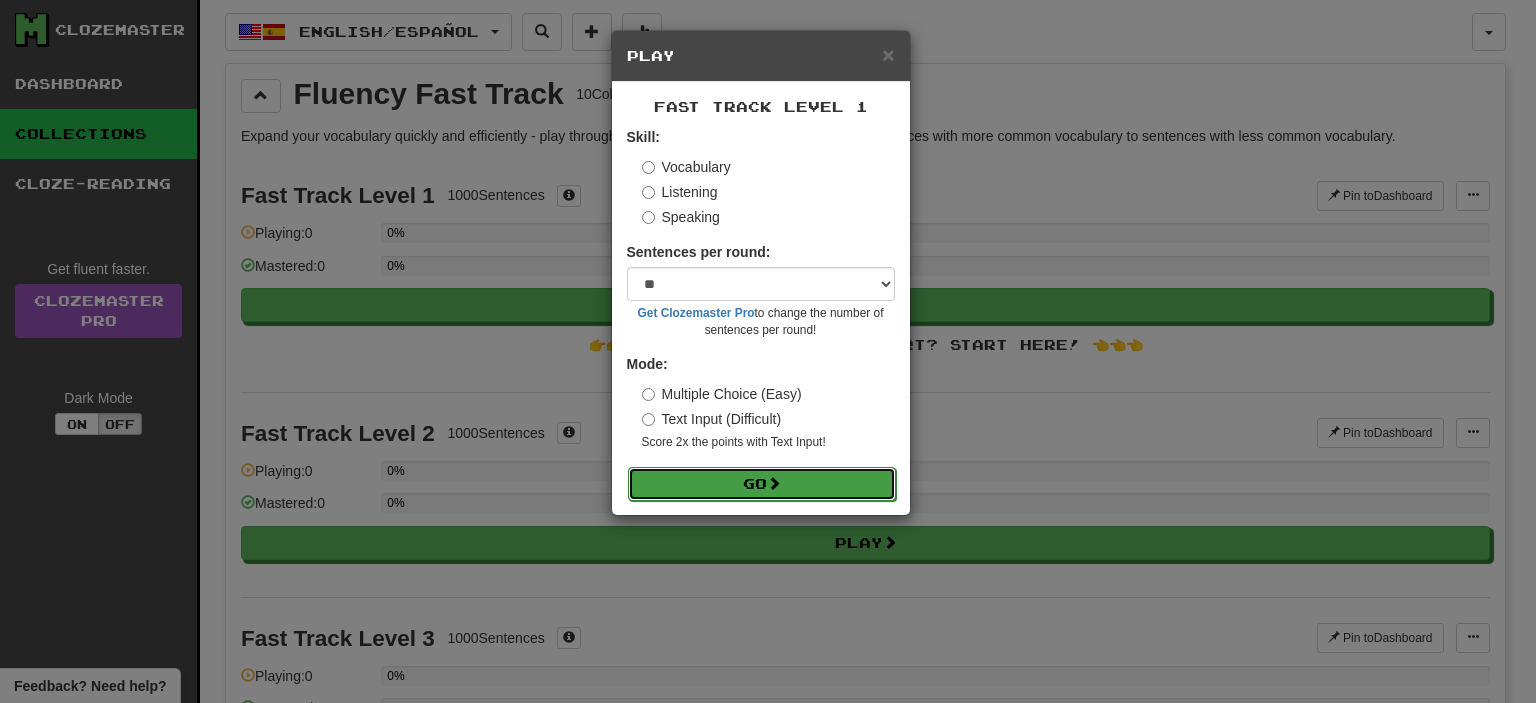 click at bounding box center (774, 483) 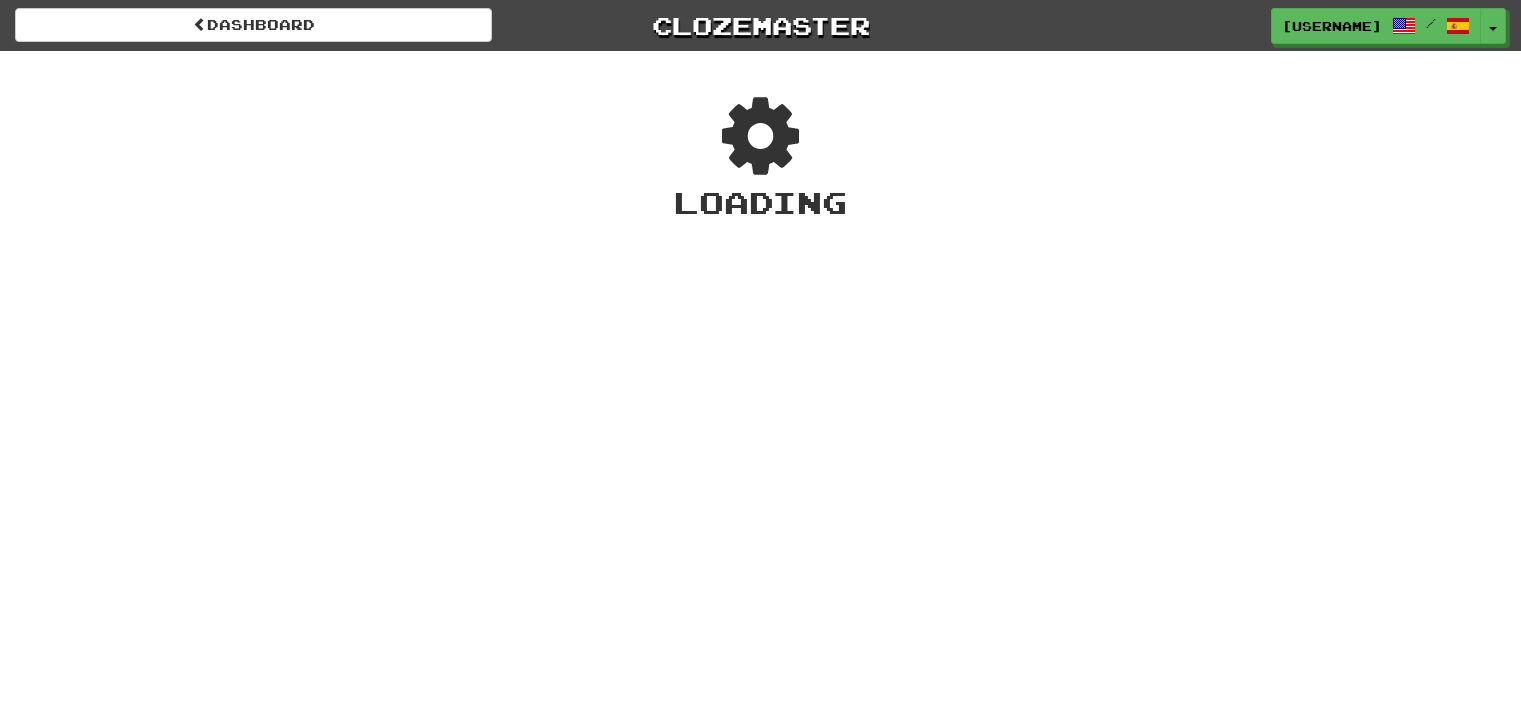 scroll, scrollTop: 0, scrollLeft: 0, axis: both 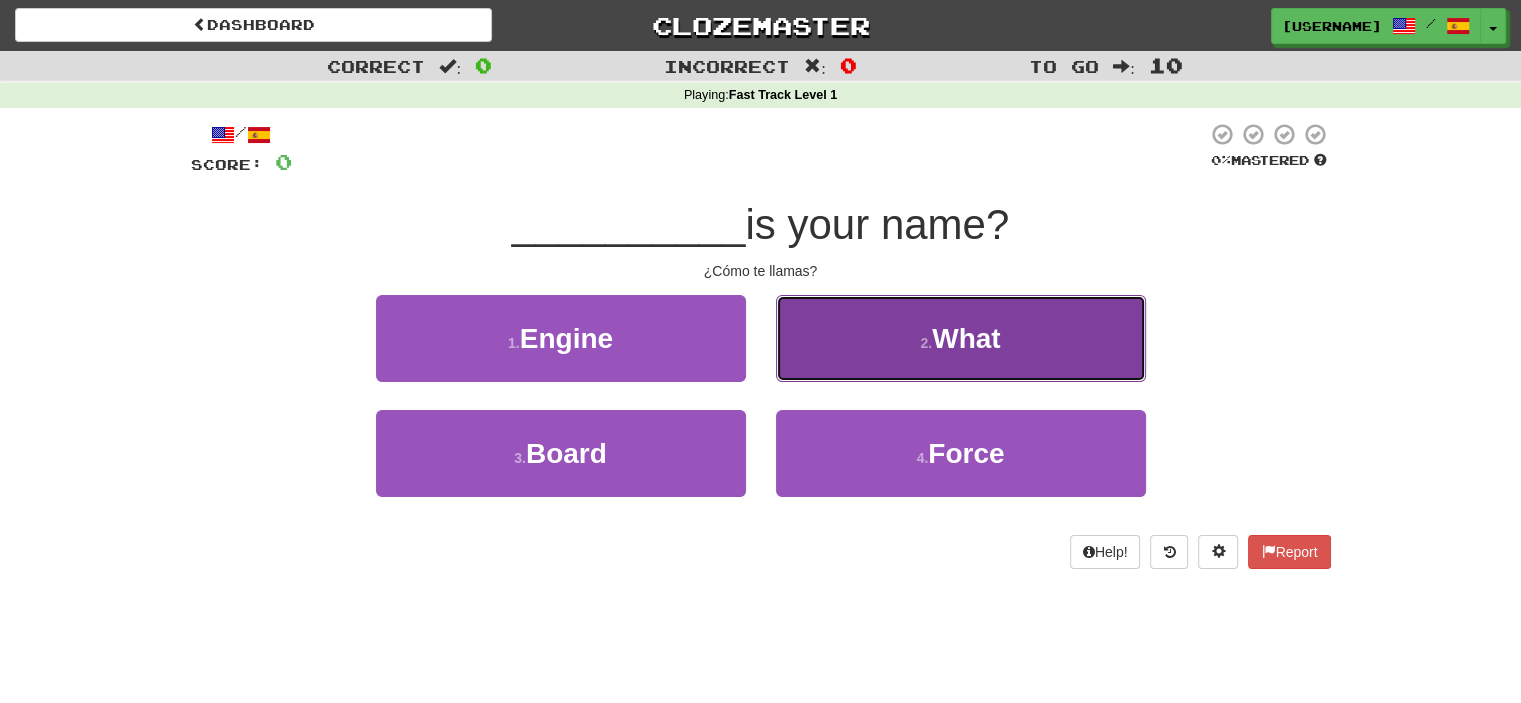 click on "2 .  What" at bounding box center (961, 338) 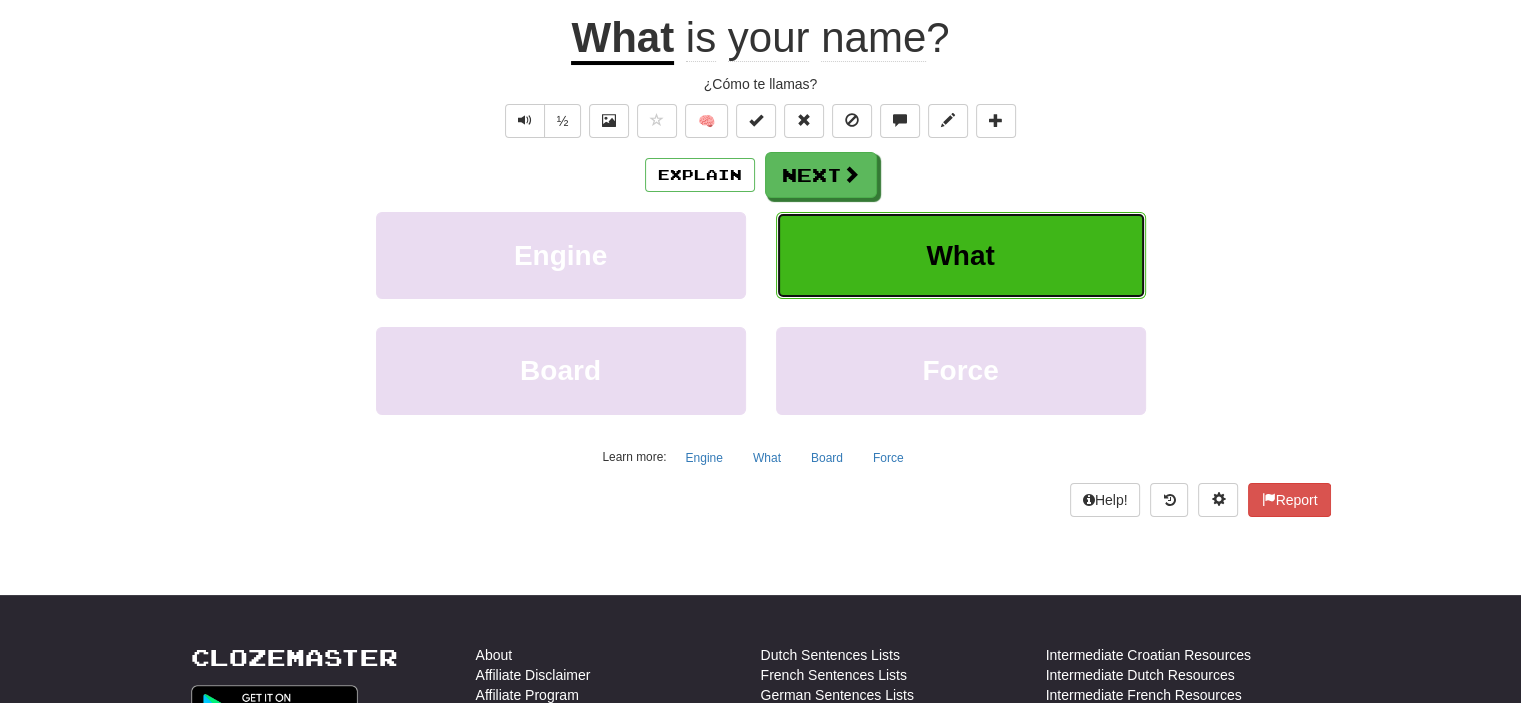 scroll, scrollTop: 0, scrollLeft: 0, axis: both 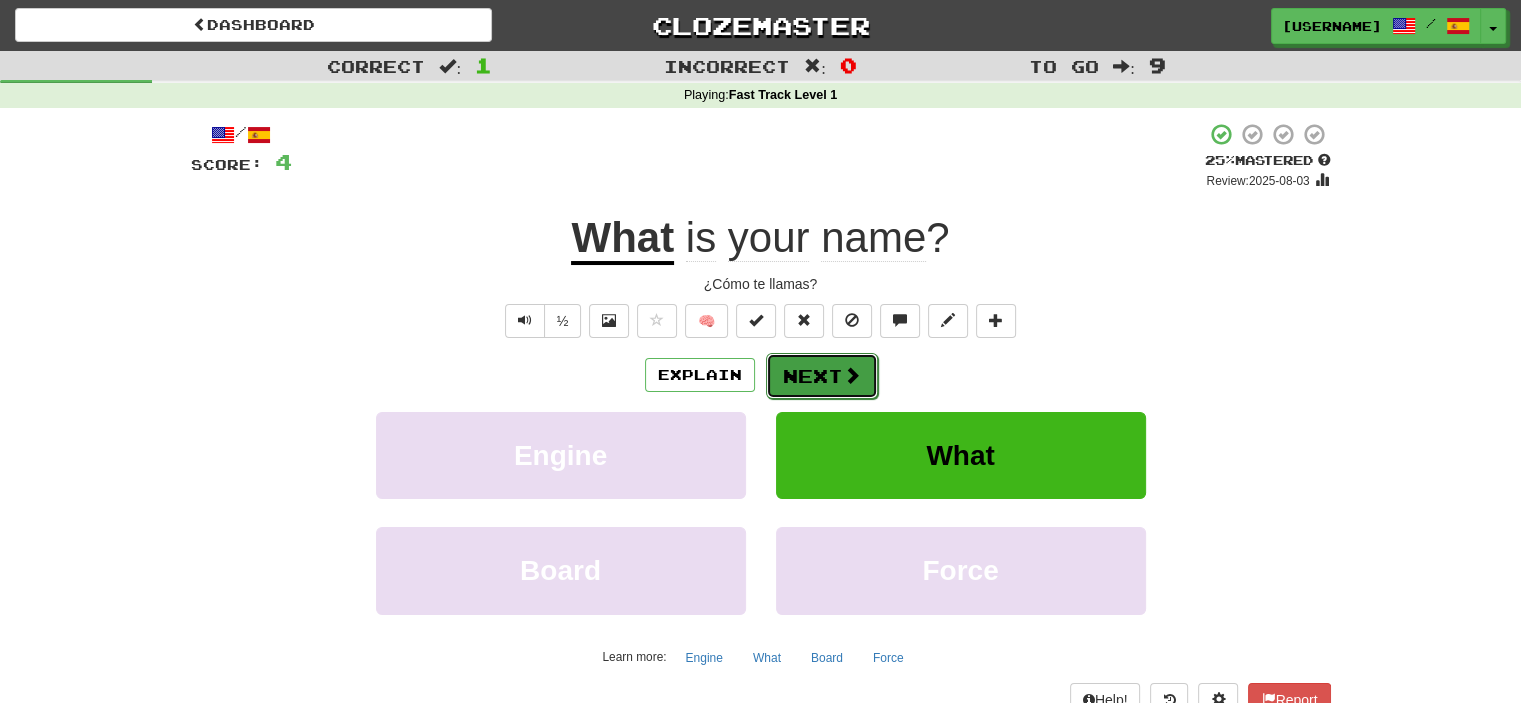 click on "Next" at bounding box center (822, 376) 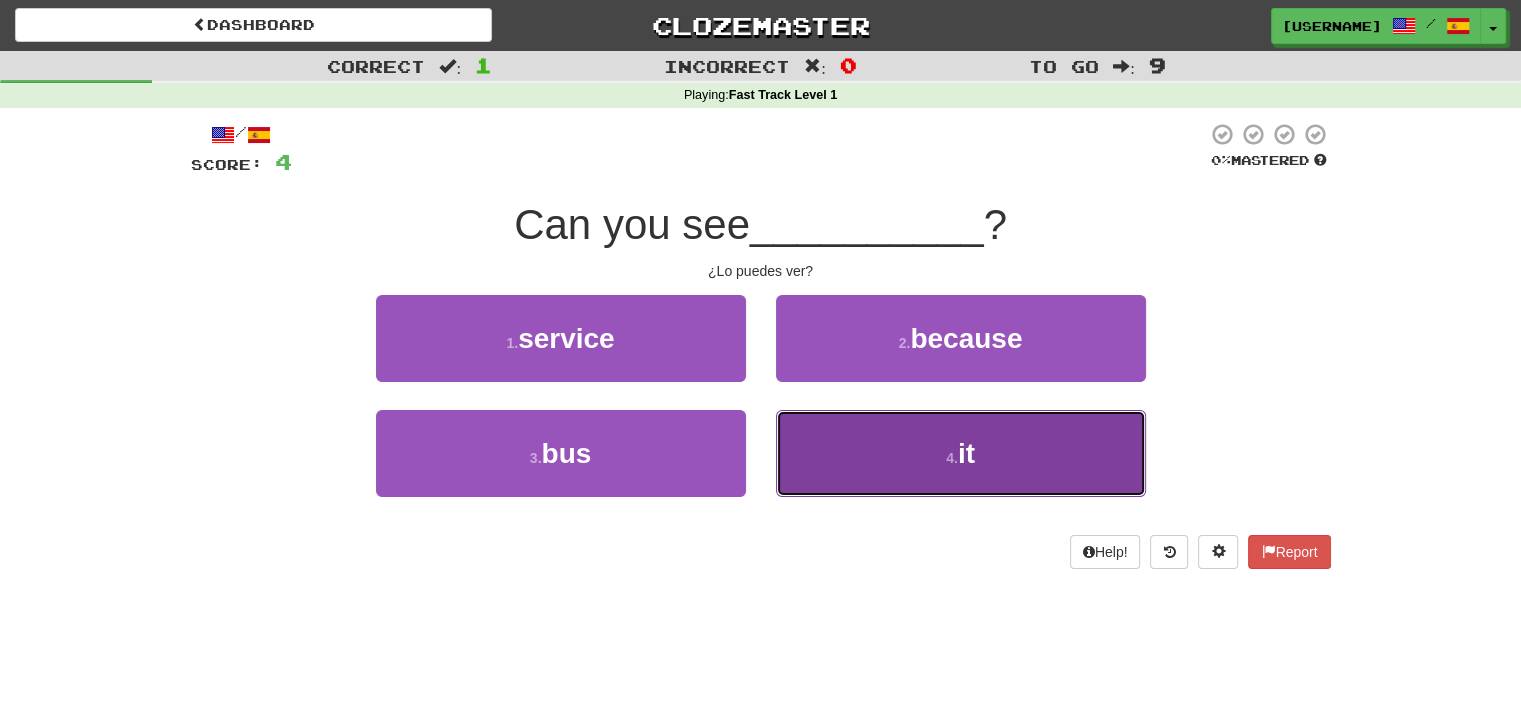 click on "4 .  it" at bounding box center [961, 453] 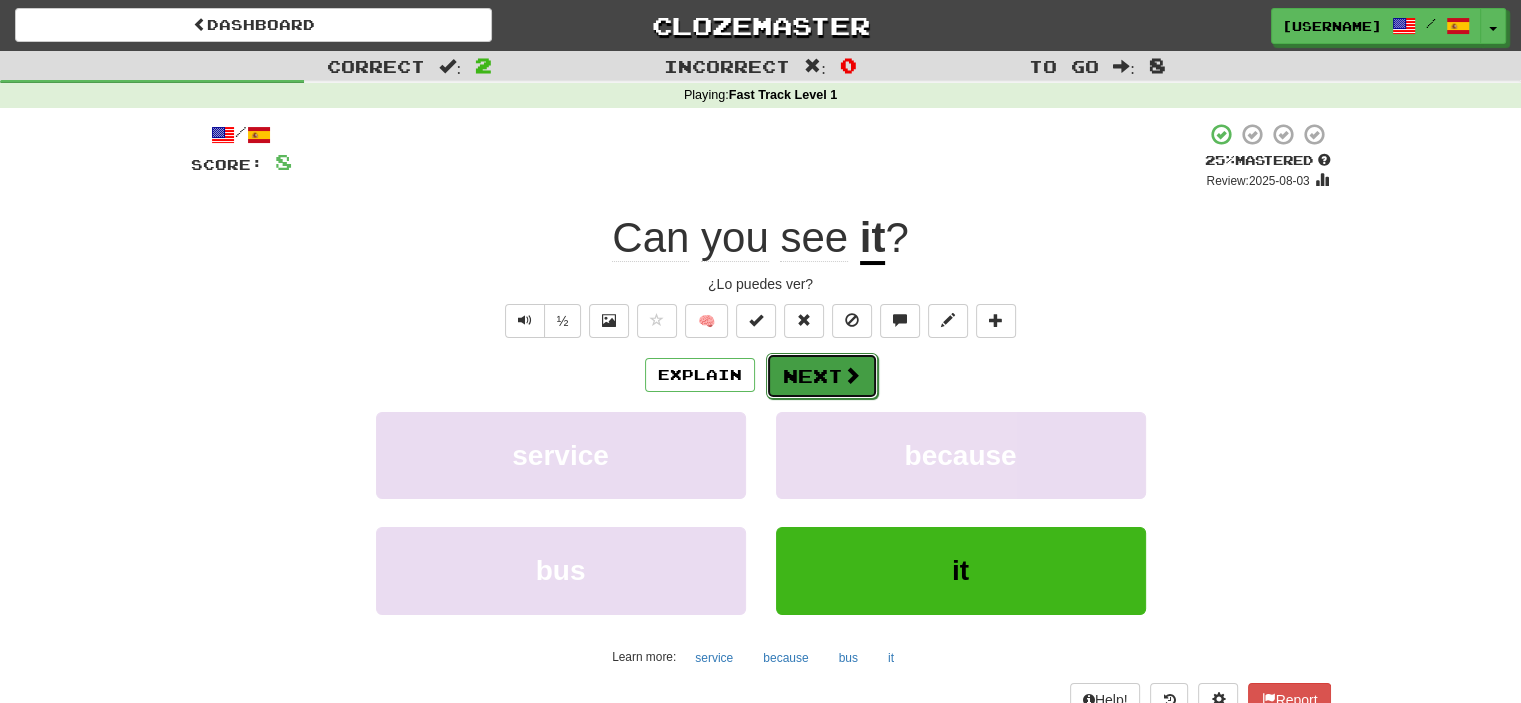 click on "Next" at bounding box center [822, 376] 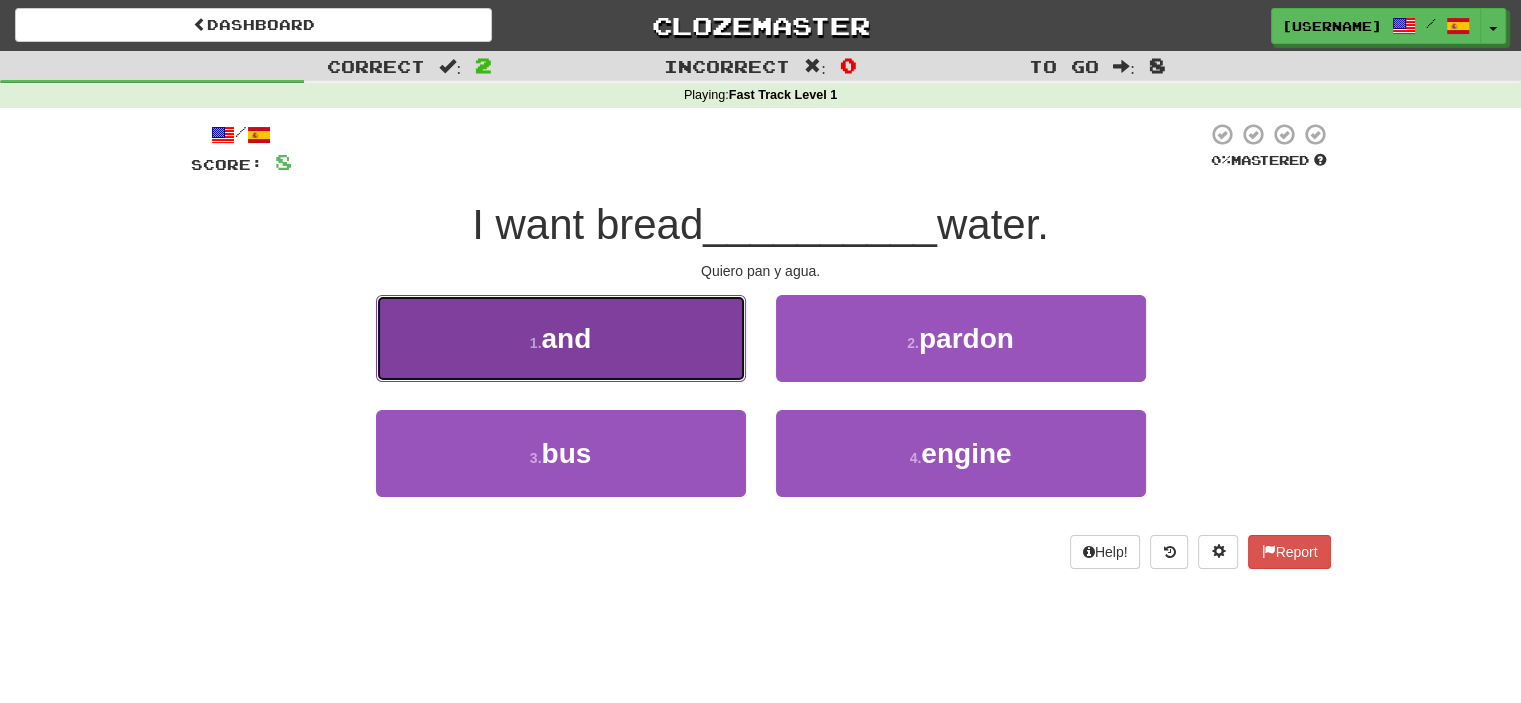 click on "1 .  and" at bounding box center (561, 338) 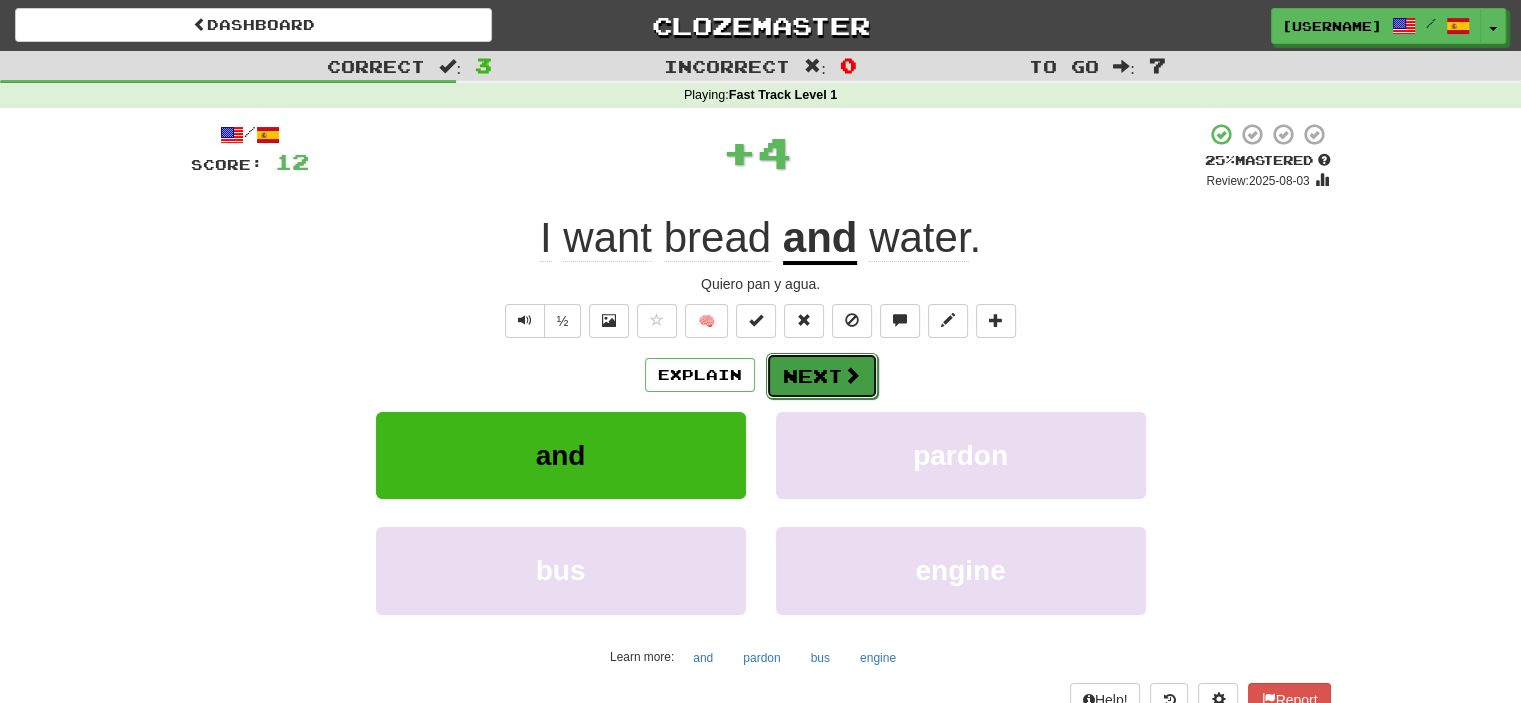 click on "Next" at bounding box center [822, 376] 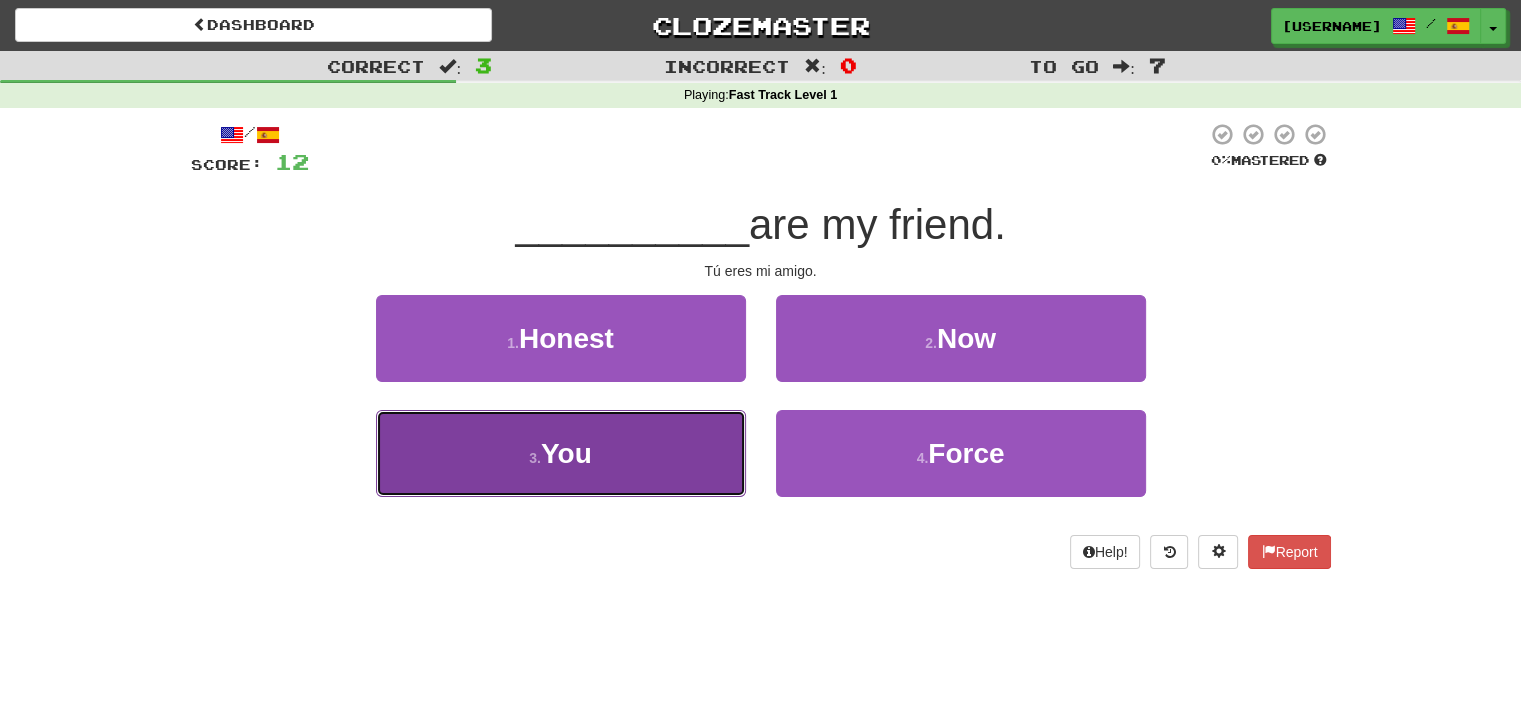 click on "3 .  You" at bounding box center [561, 453] 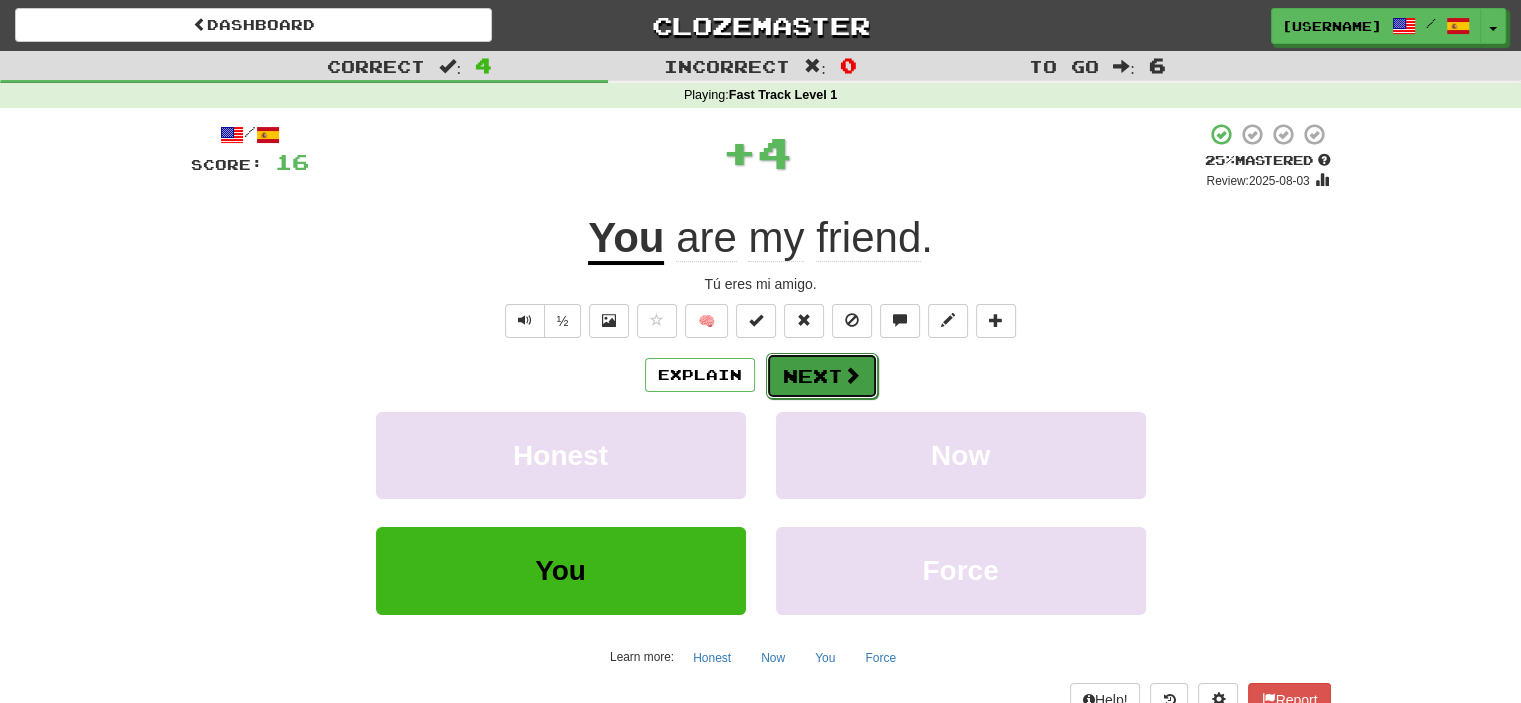 click at bounding box center [852, 375] 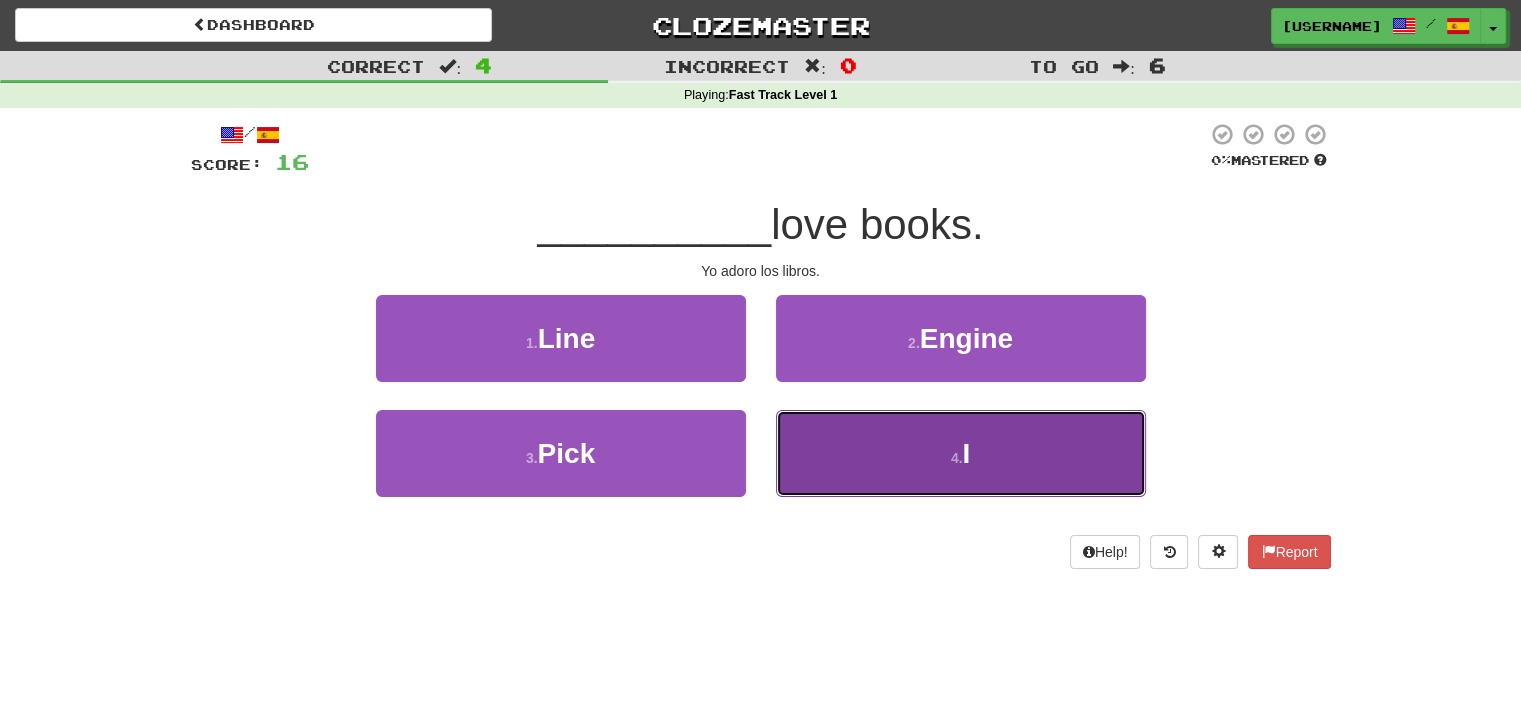 click on "4 .  I" at bounding box center [961, 453] 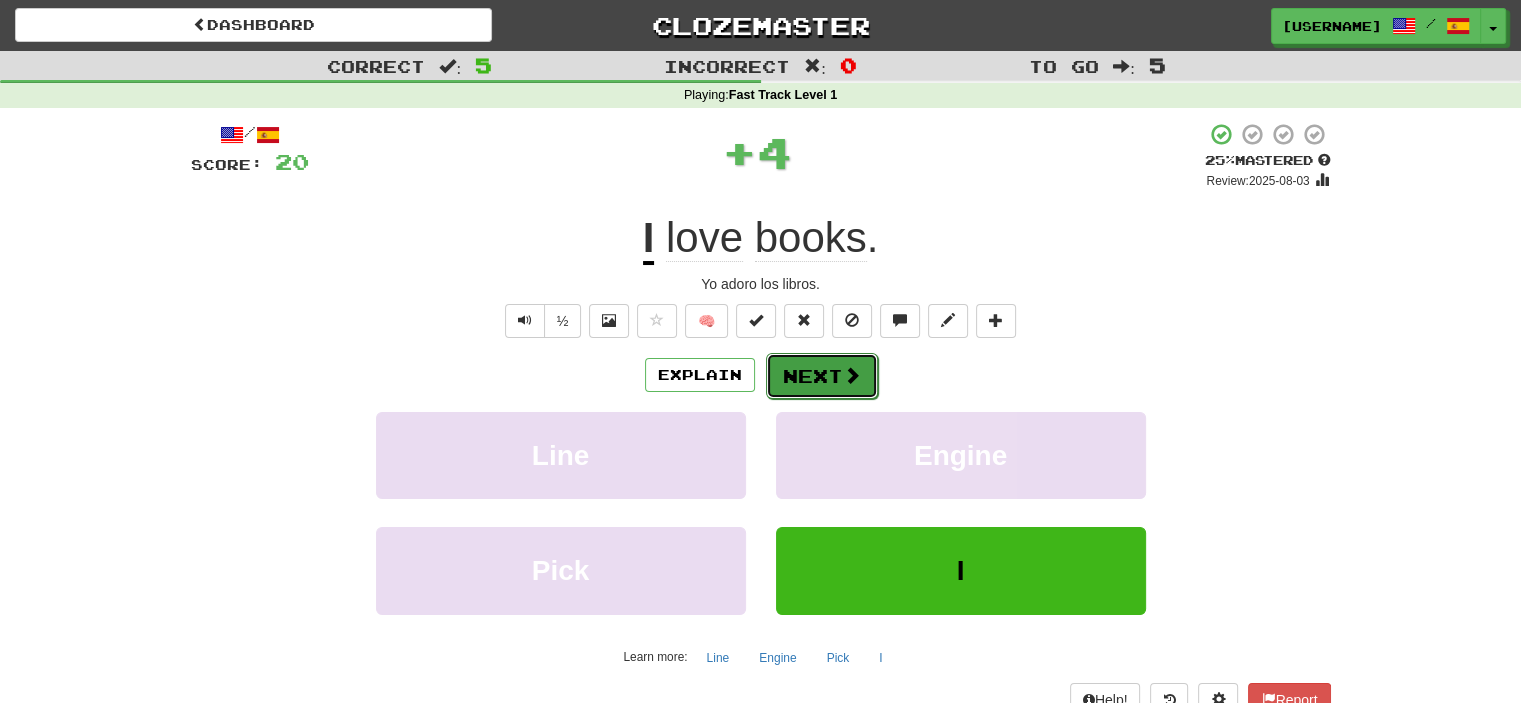 click on "Next" at bounding box center (822, 376) 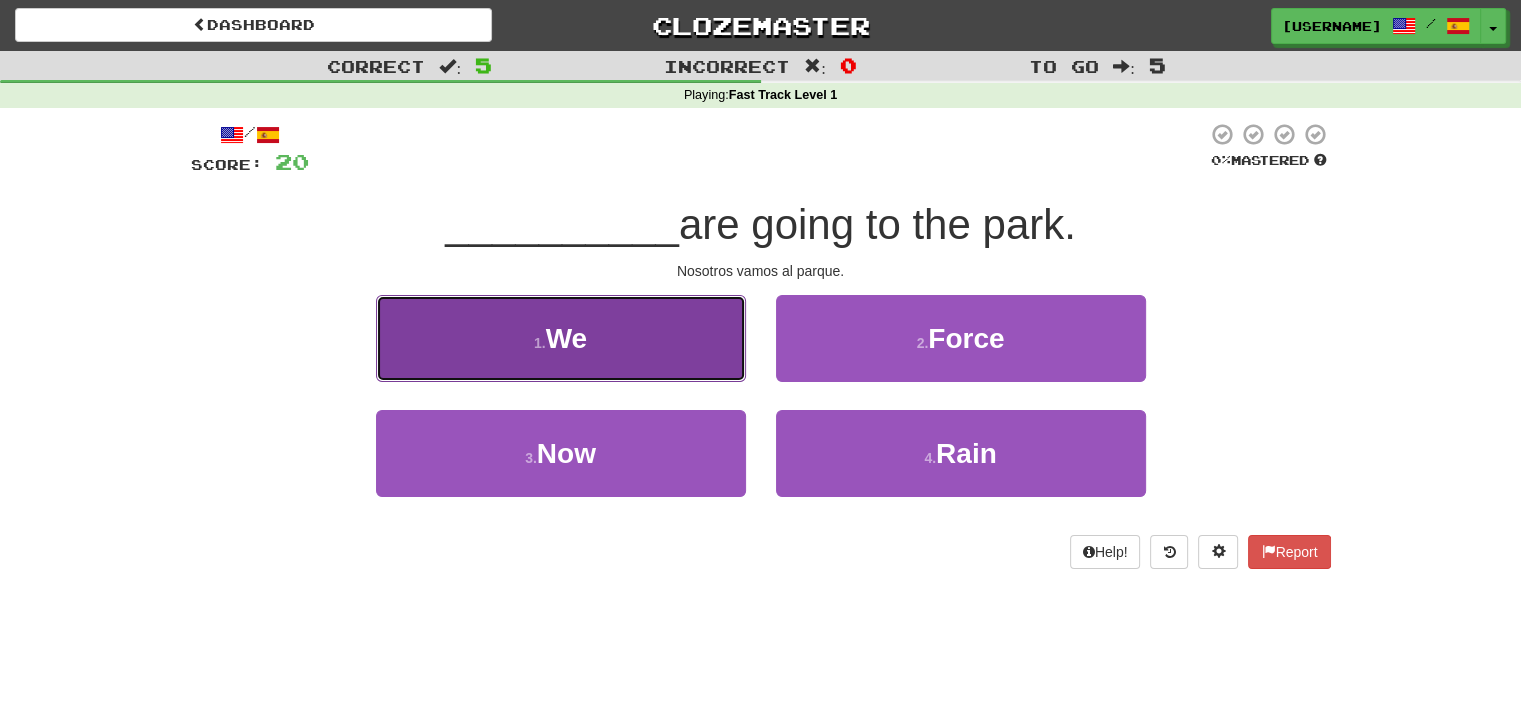 click on "1 .  We" at bounding box center (561, 338) 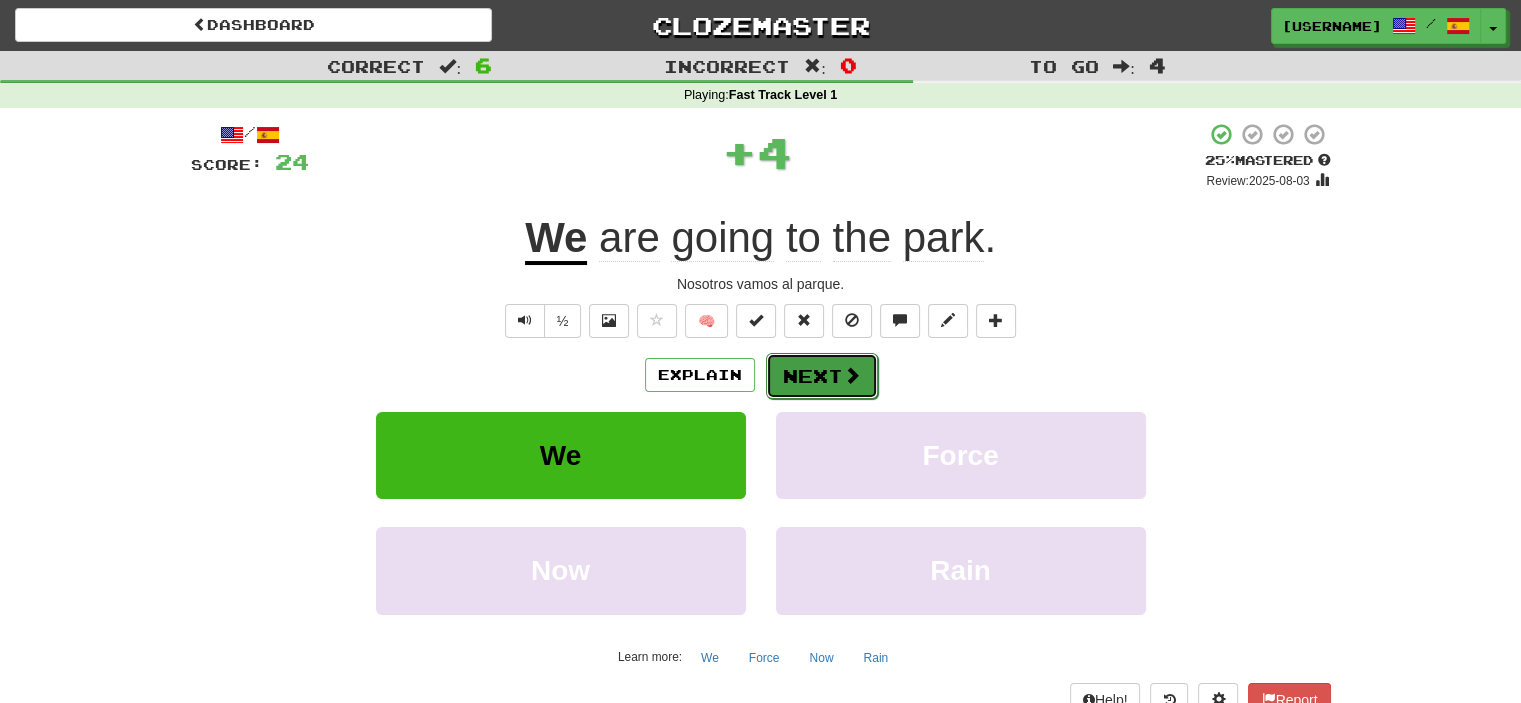 click on "Next" at bounding box center [822, 376] 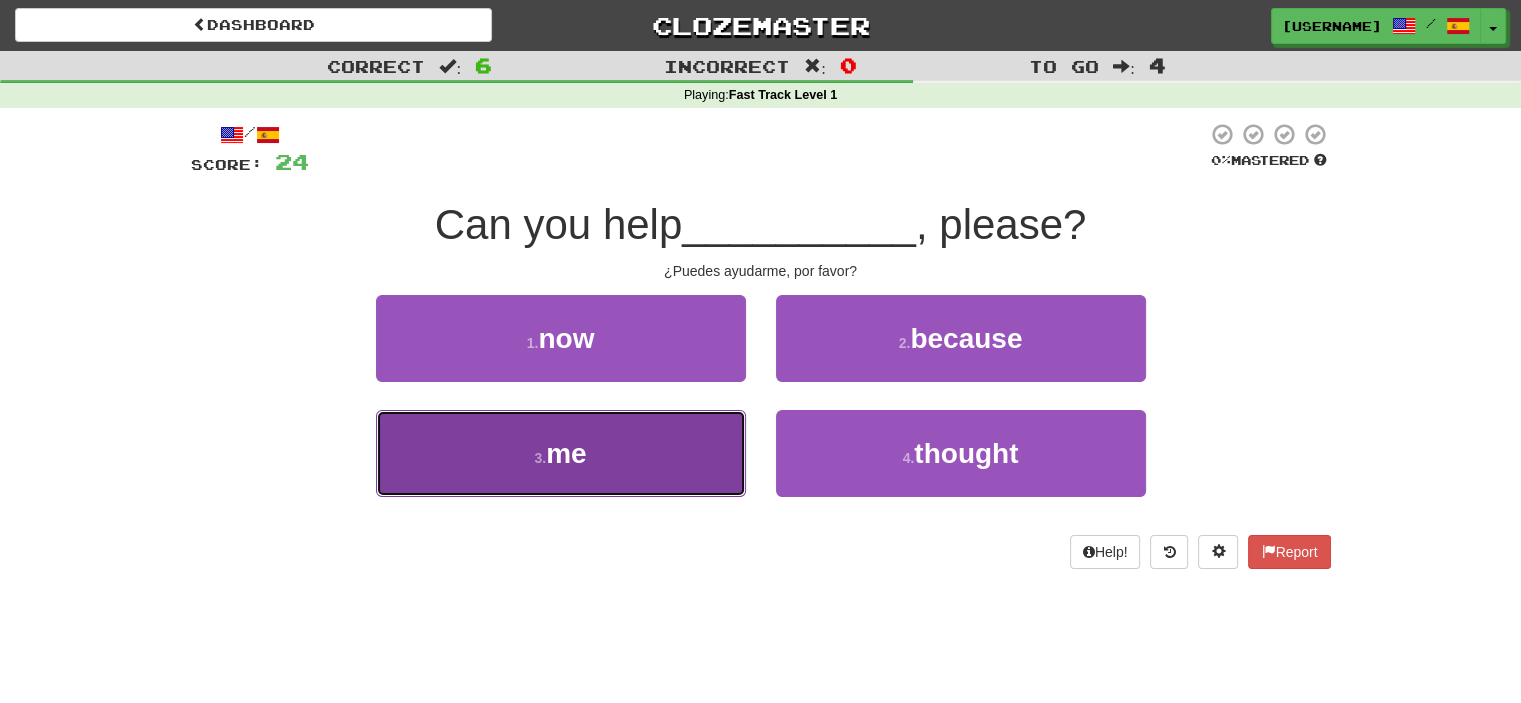 click on "3 .  me" at bounding box center [561, 453] 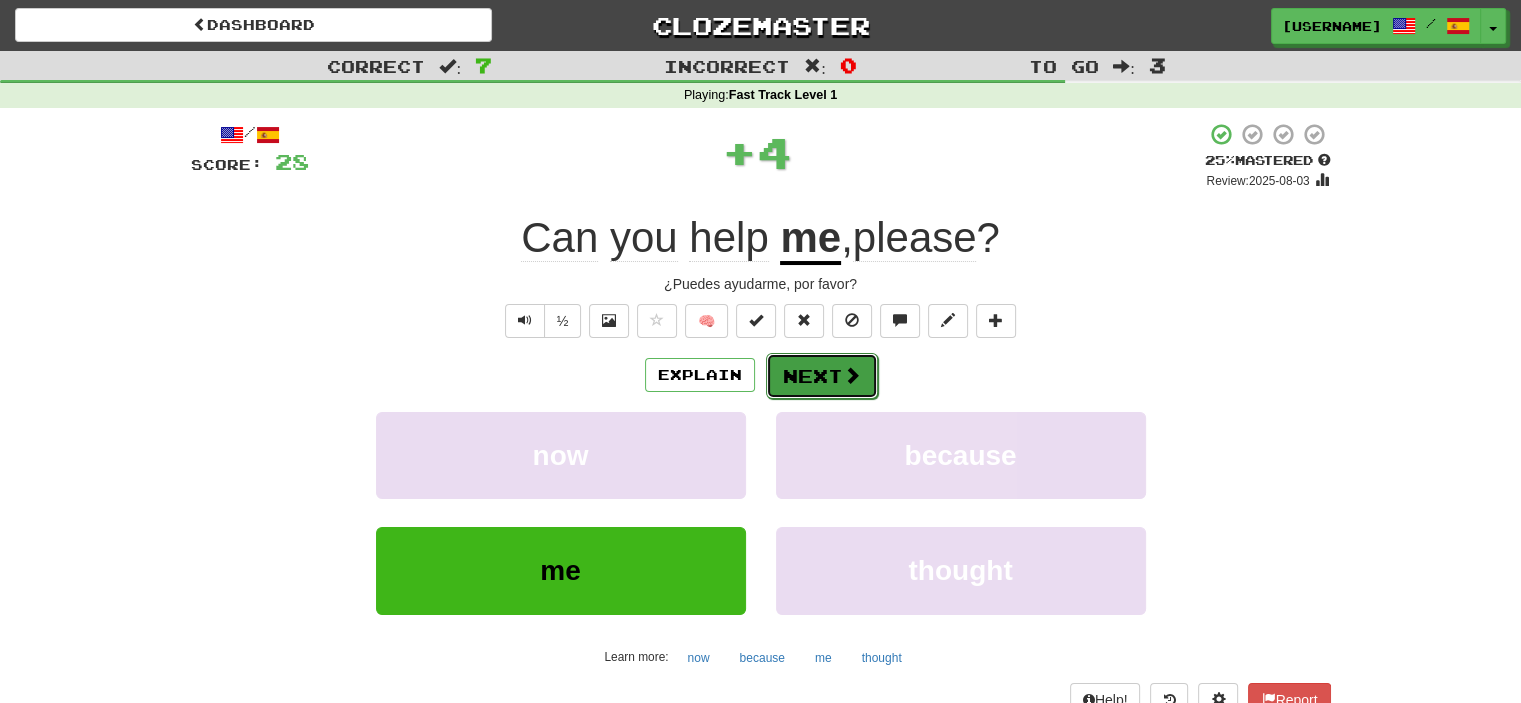 click on "Next" at bounding box center [822, 376] 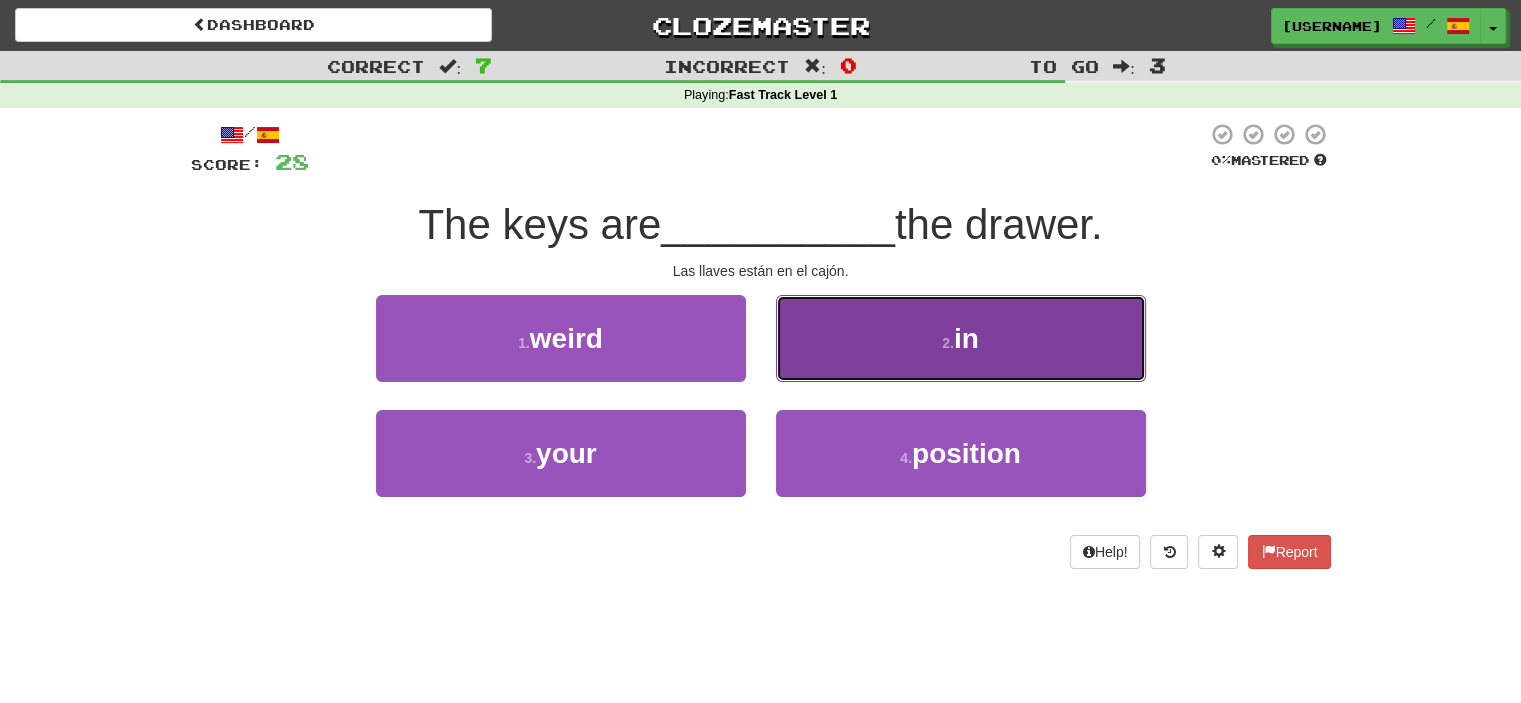 click on "2 .  in" at bounding box center (961, 338) 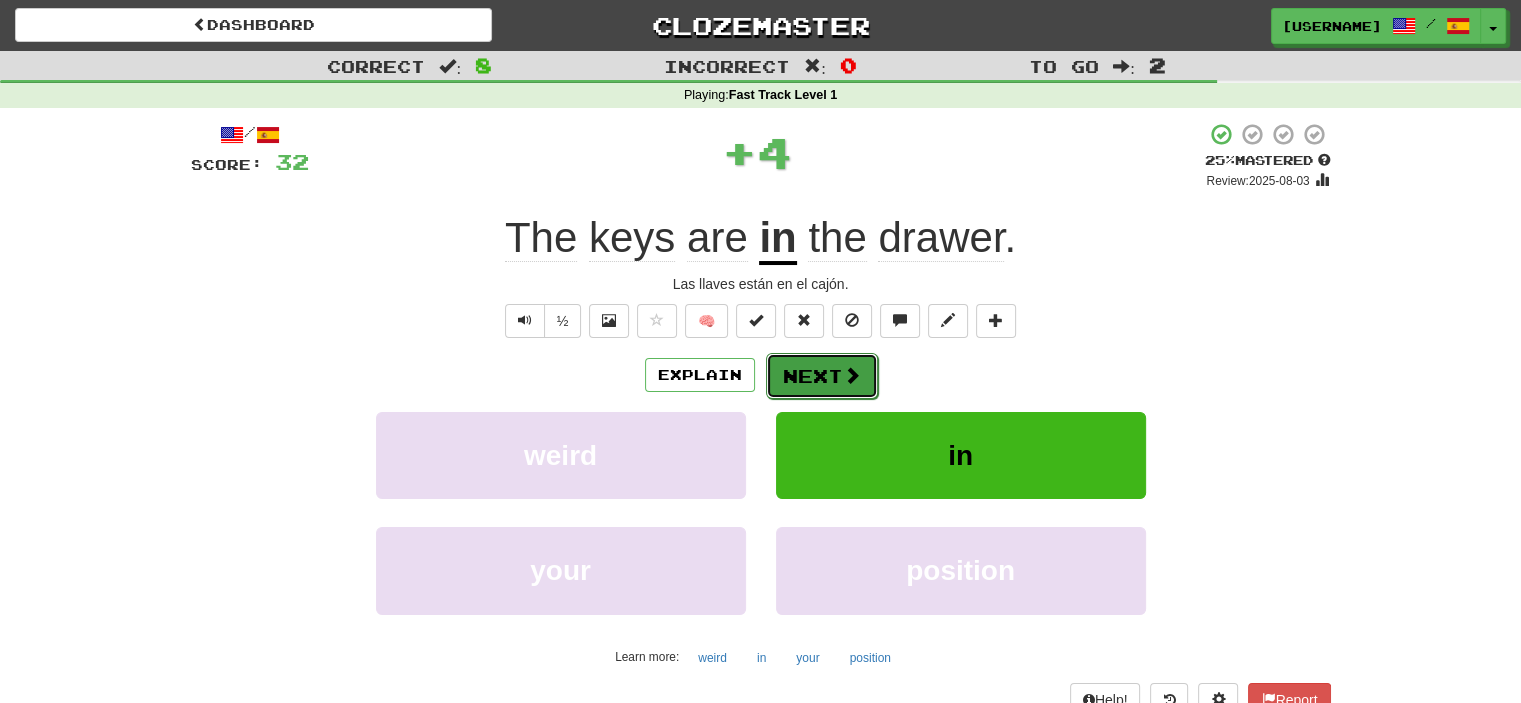 click on "Next" at bounding box center [822, 376] 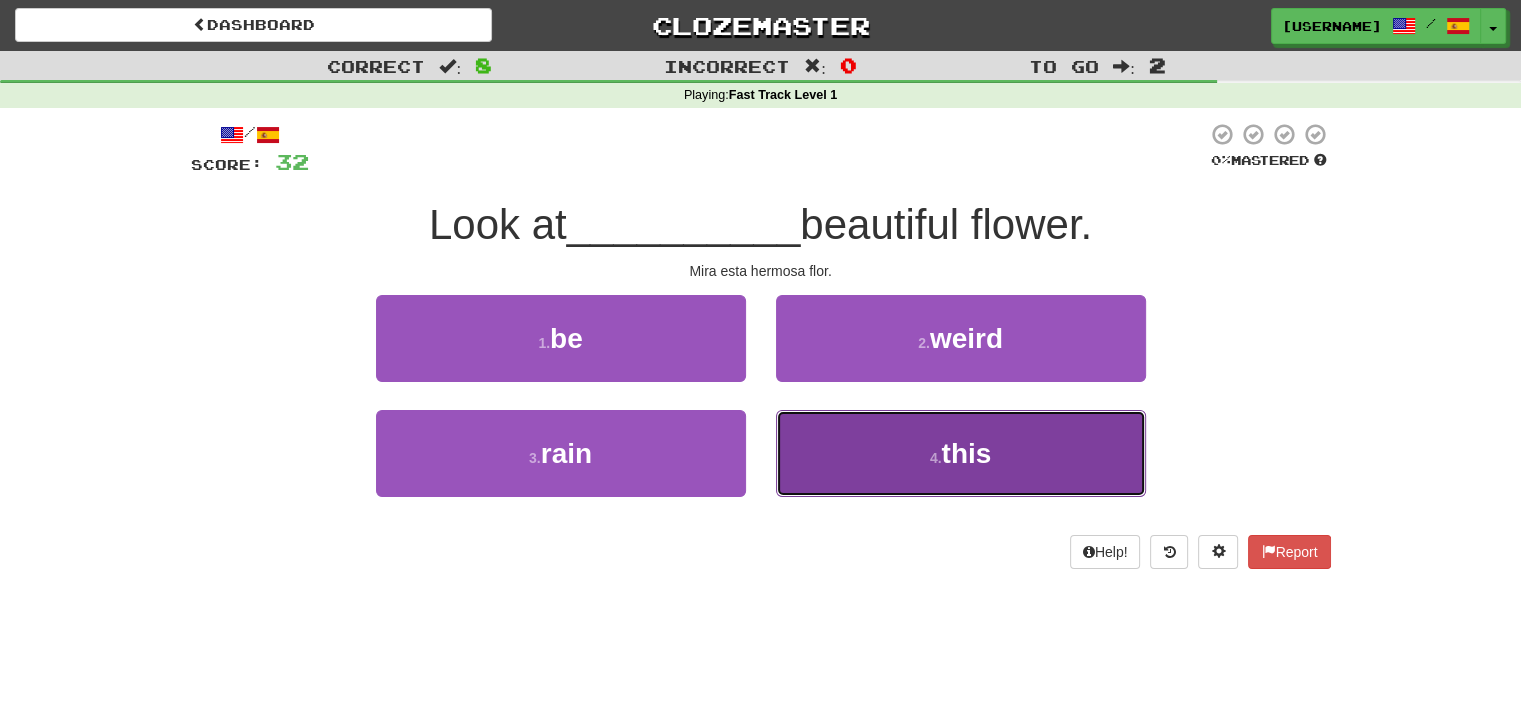 click on "4 .  this" at bounding box center (961, 453) 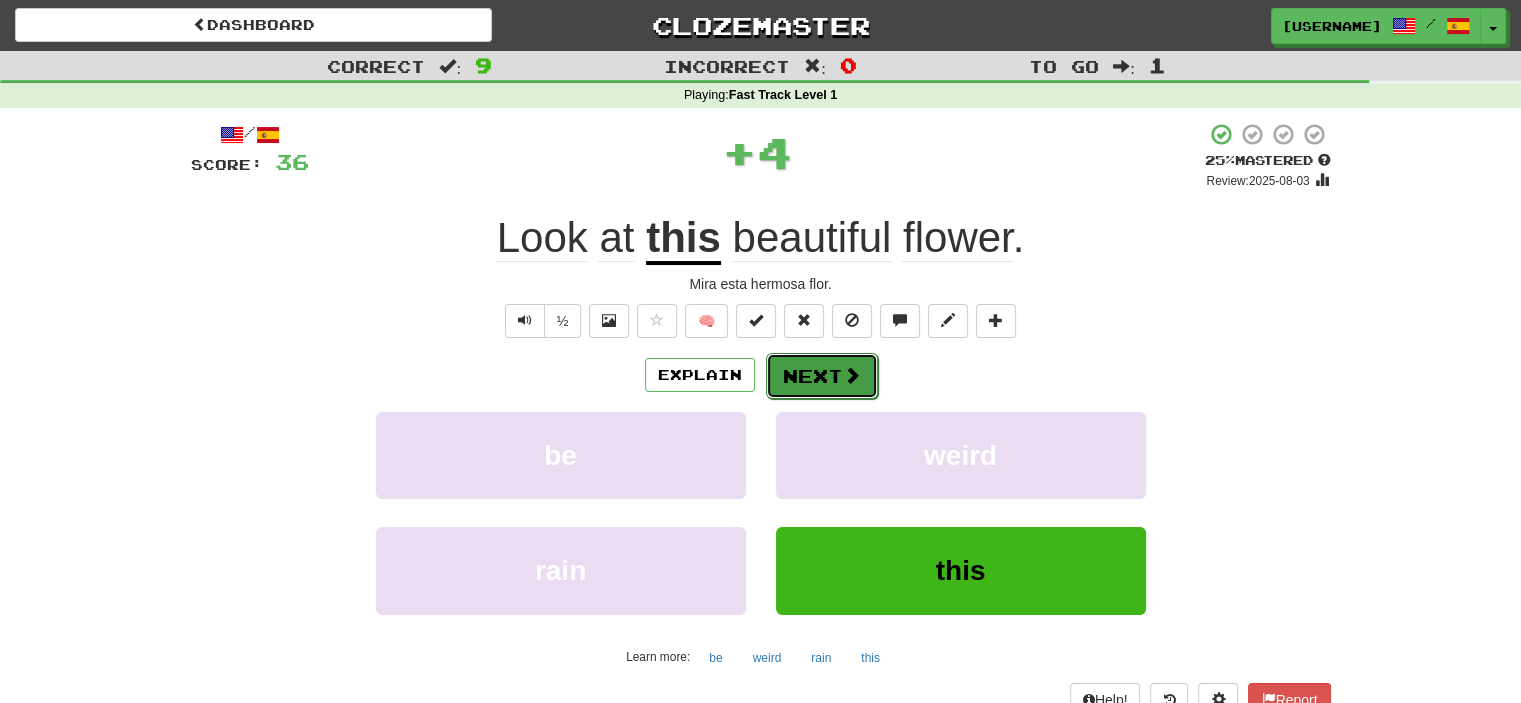 click on "Next" at bounding box center (822, 376) 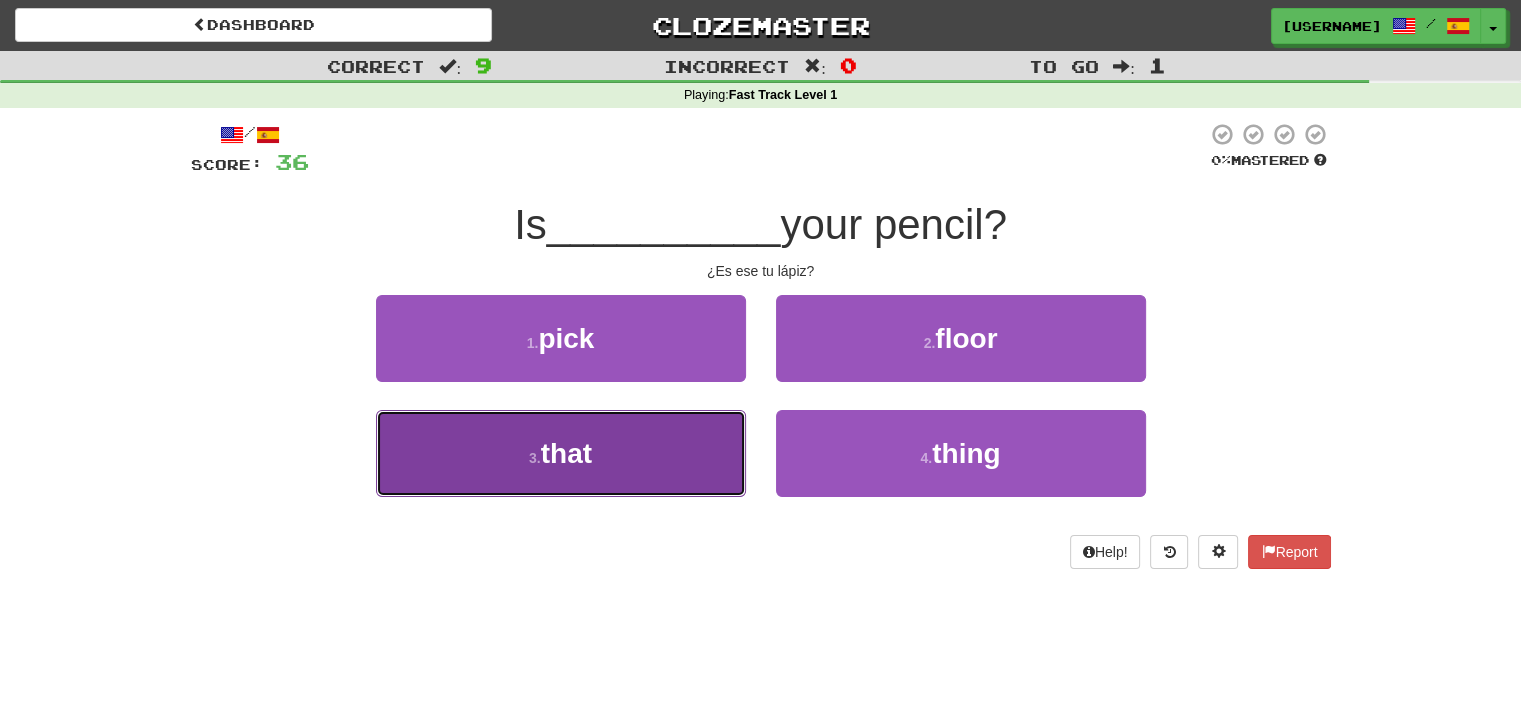click on "3 .  that" at bounding box center (561, 453) 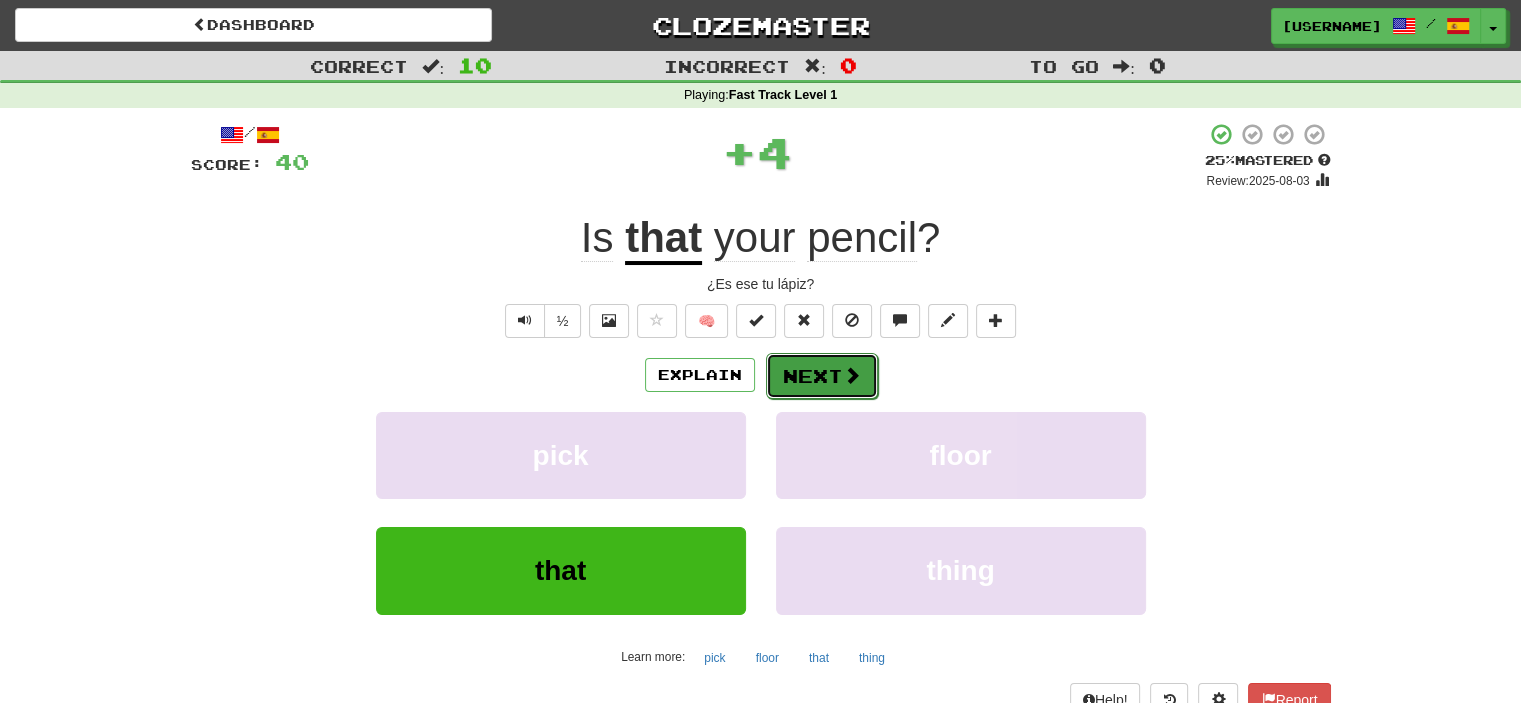 click on "Next" at bounding box center [822, 376] 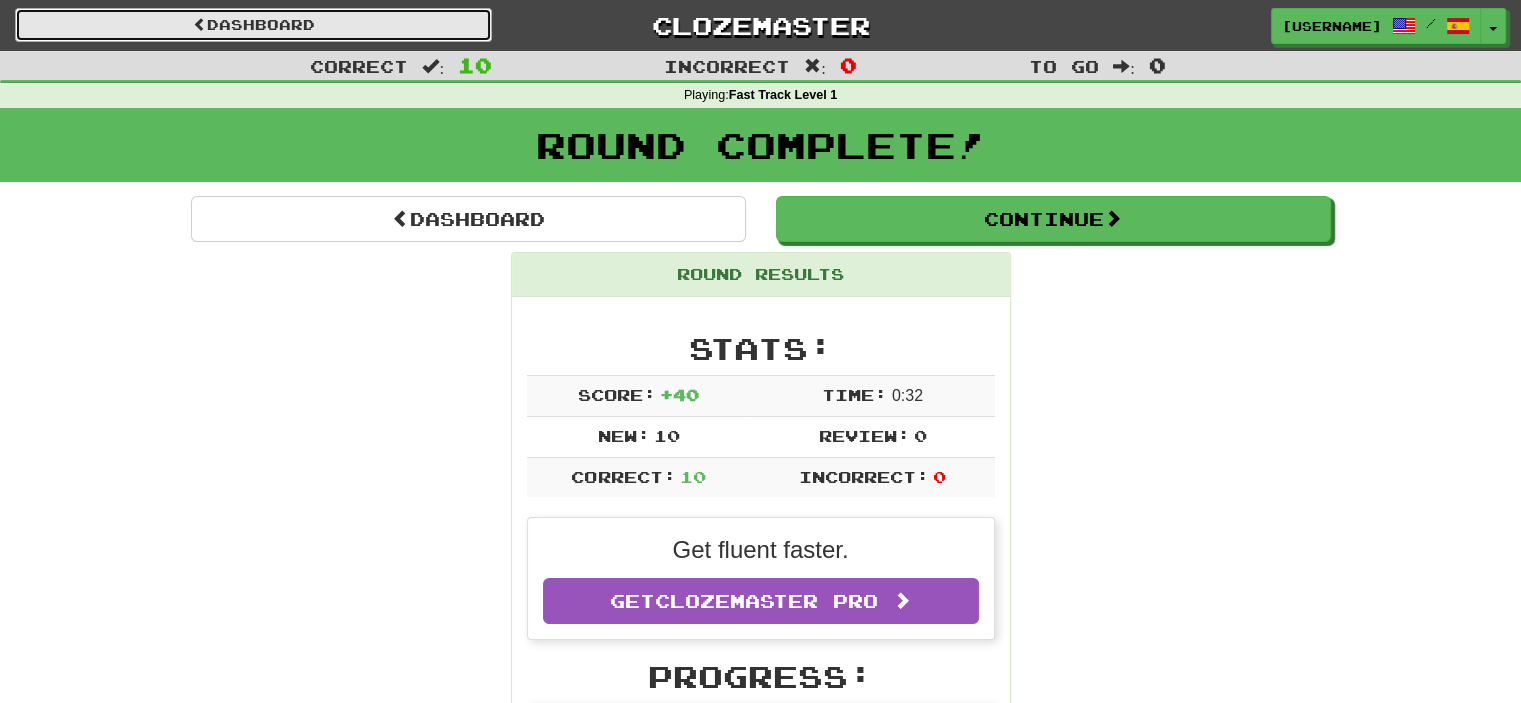 click on "Dashboard" at bounding box center (253, 25) 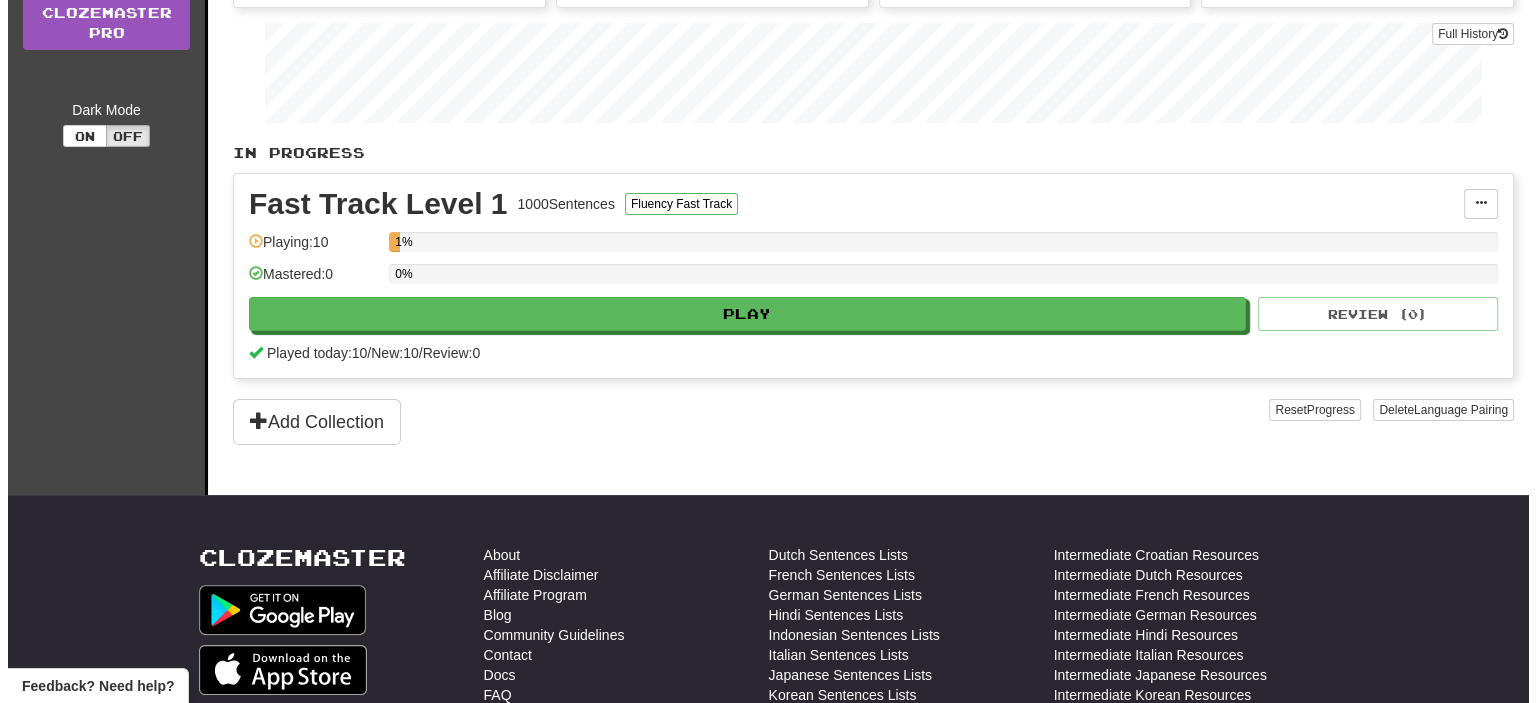 scroll, scrollTop: 300, scrollLeft: 0, axis: vertical 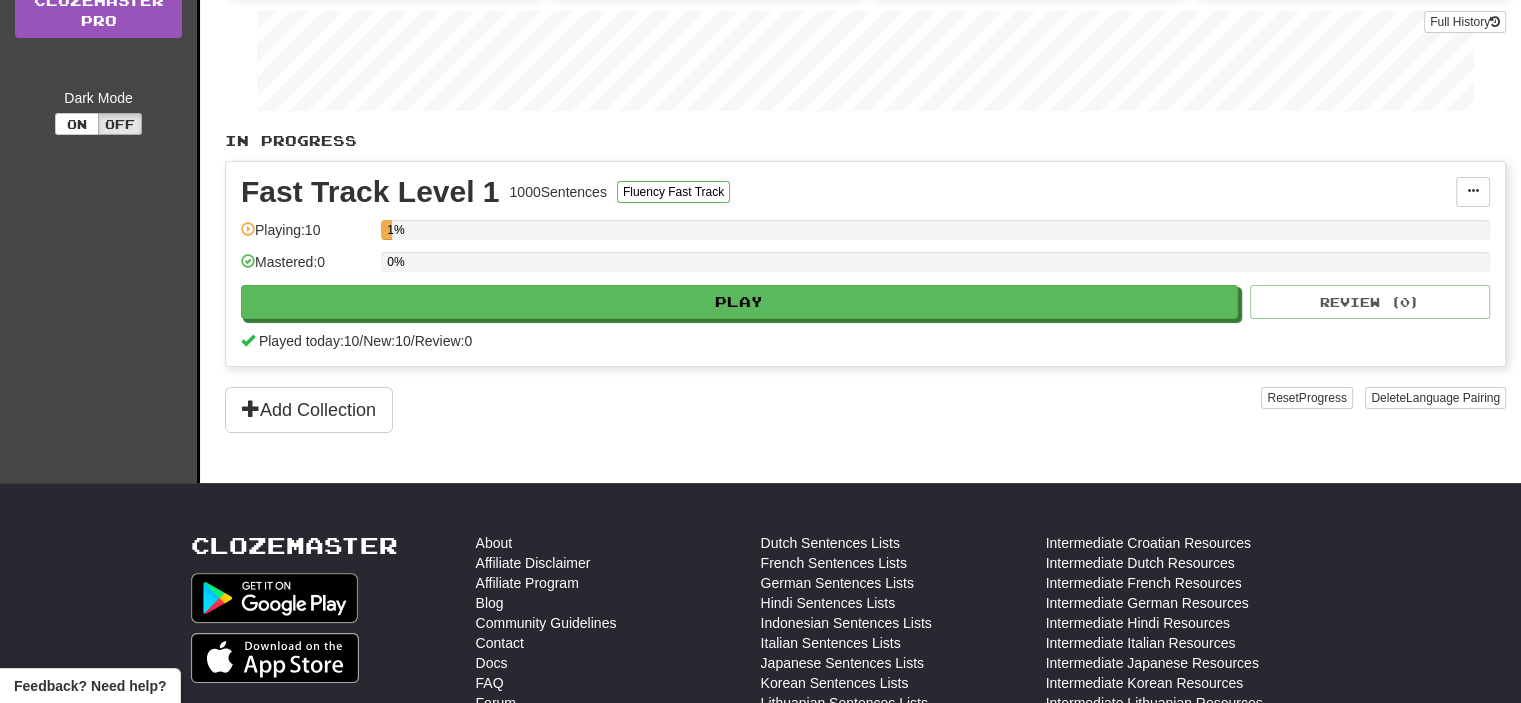 click on "1%" at bounding box center [935, 230] 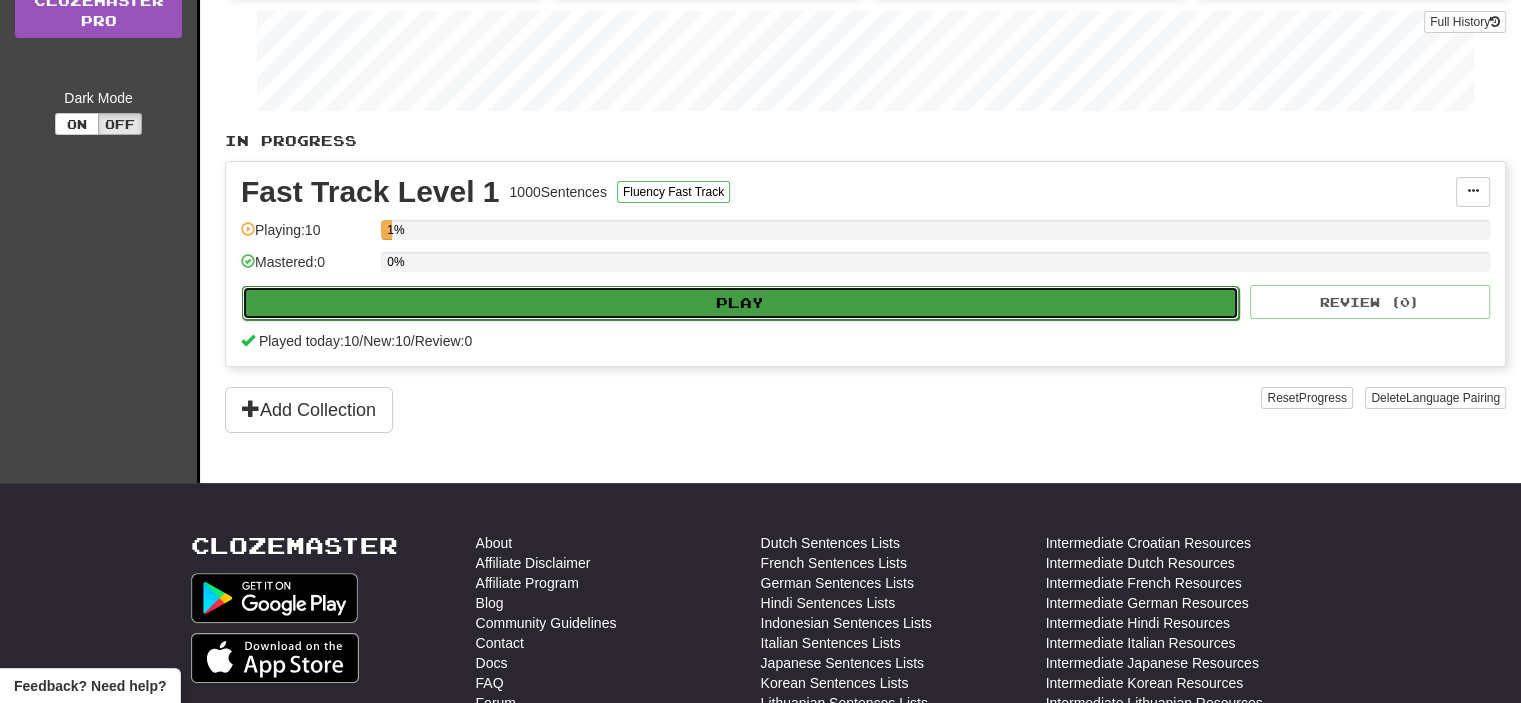 click on "Play" at bounding box center [740, 303] 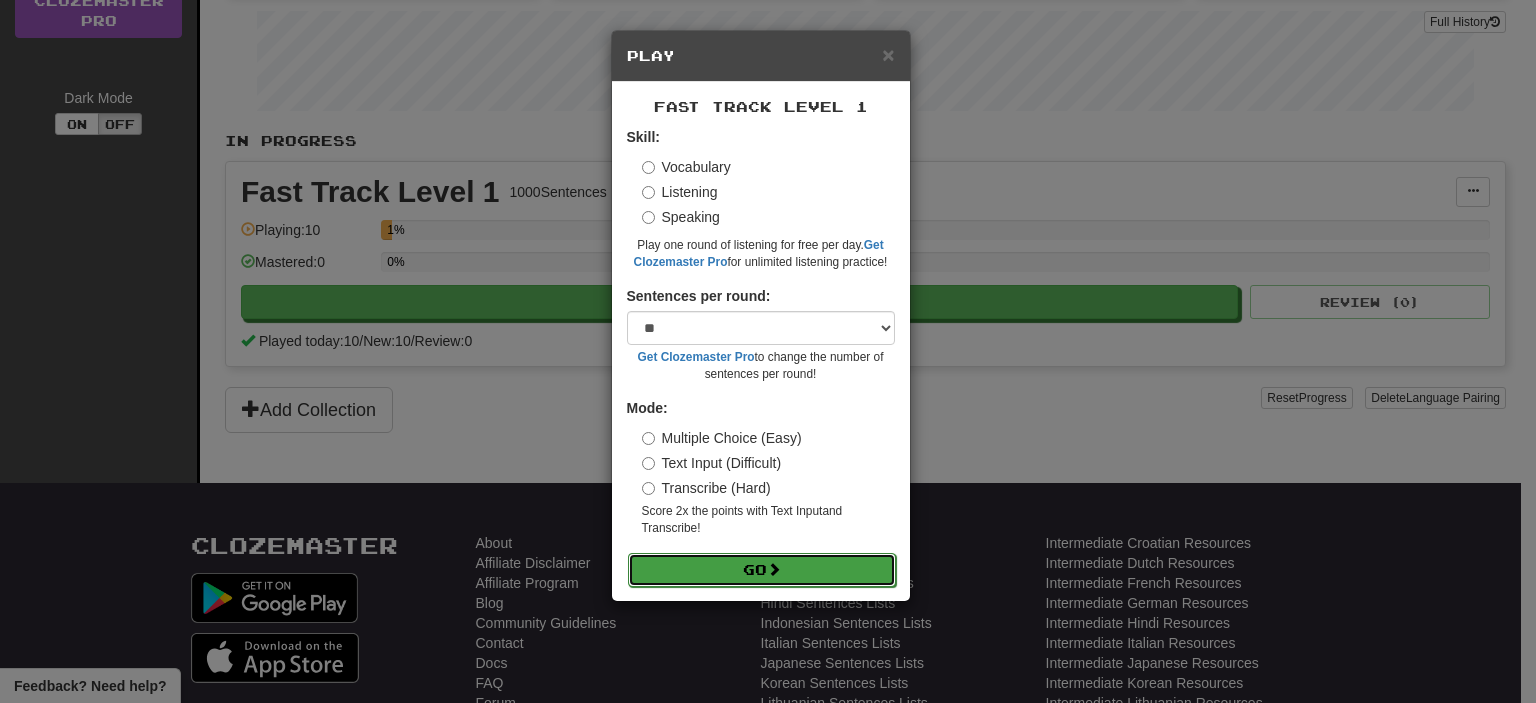 click on "Go" at bounding box center (762, 570) 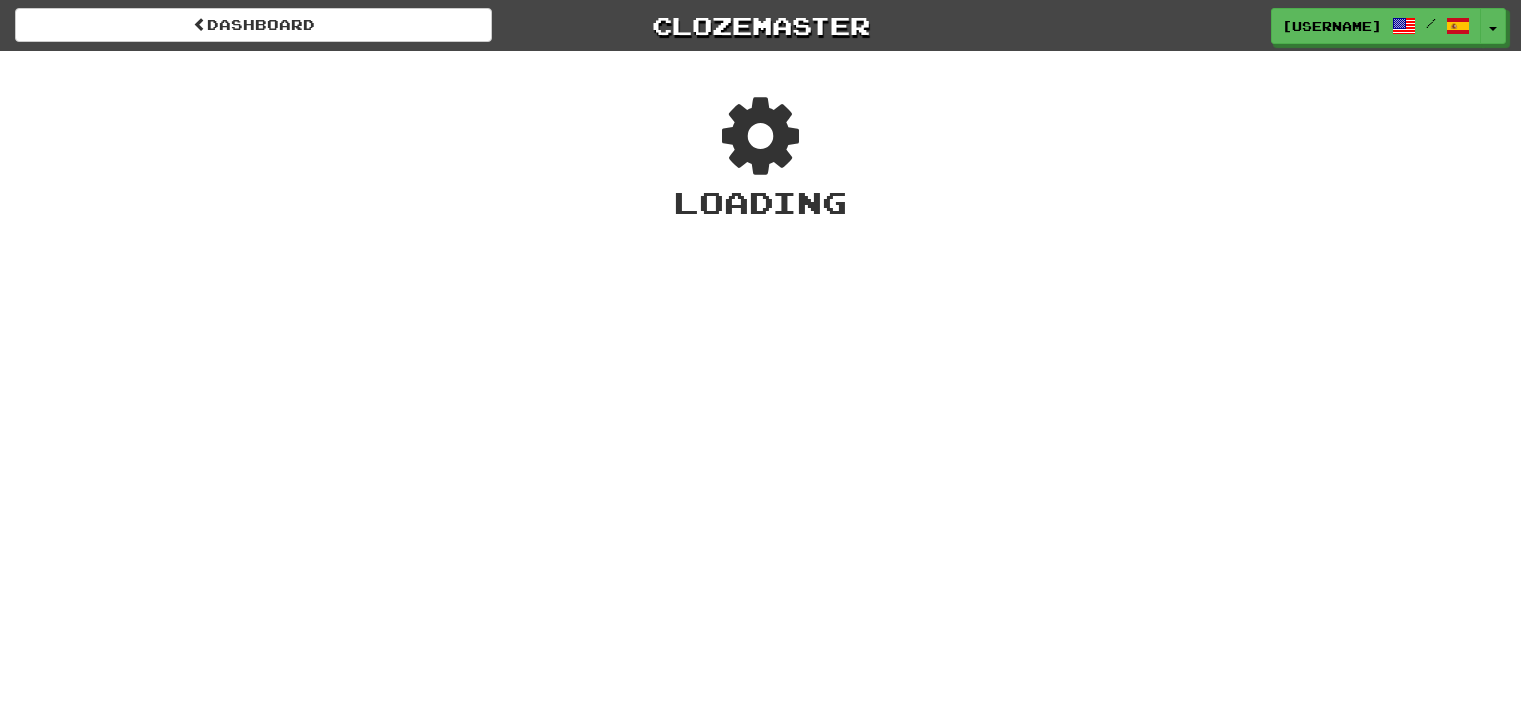 scroll, scrollTop: 0, scrollLeft: 0, axis: both 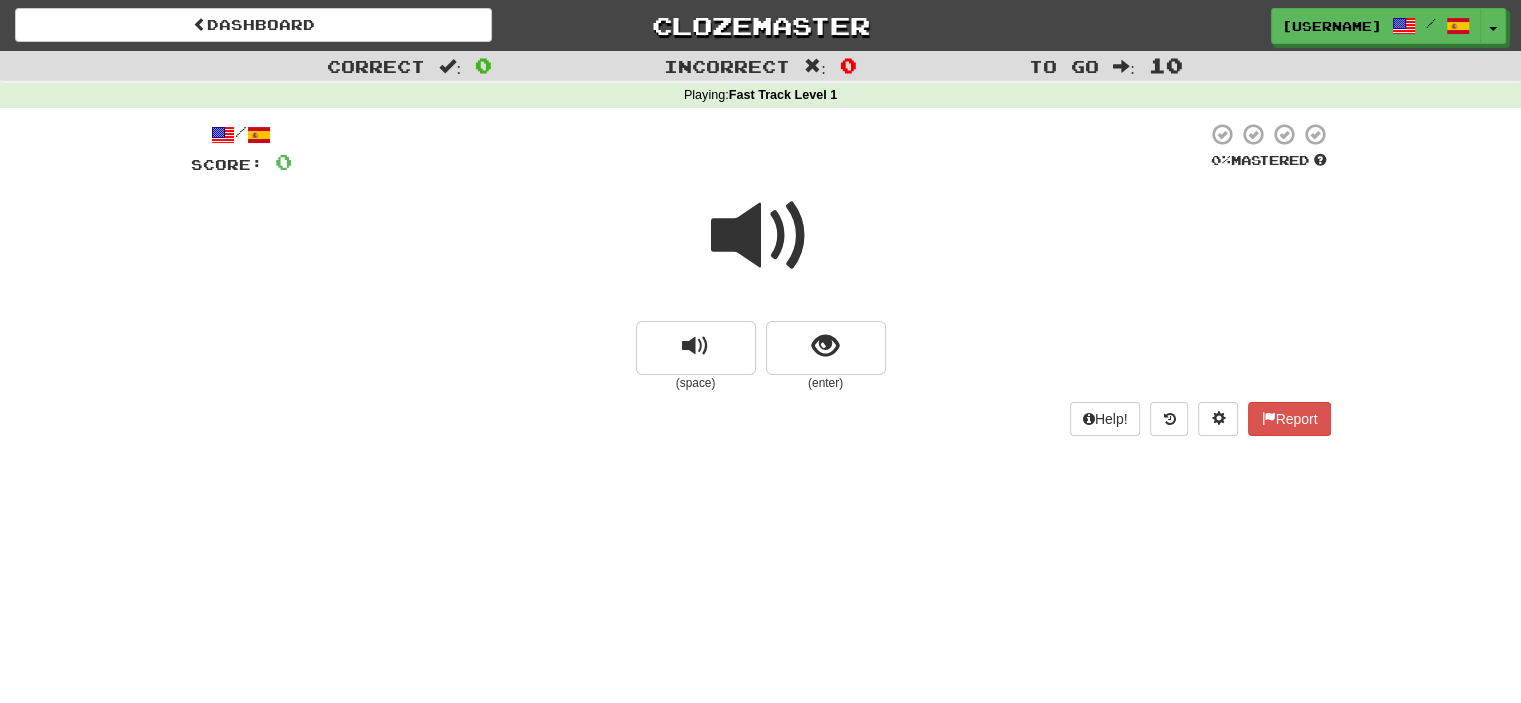 click at bounding box center [761, 249] 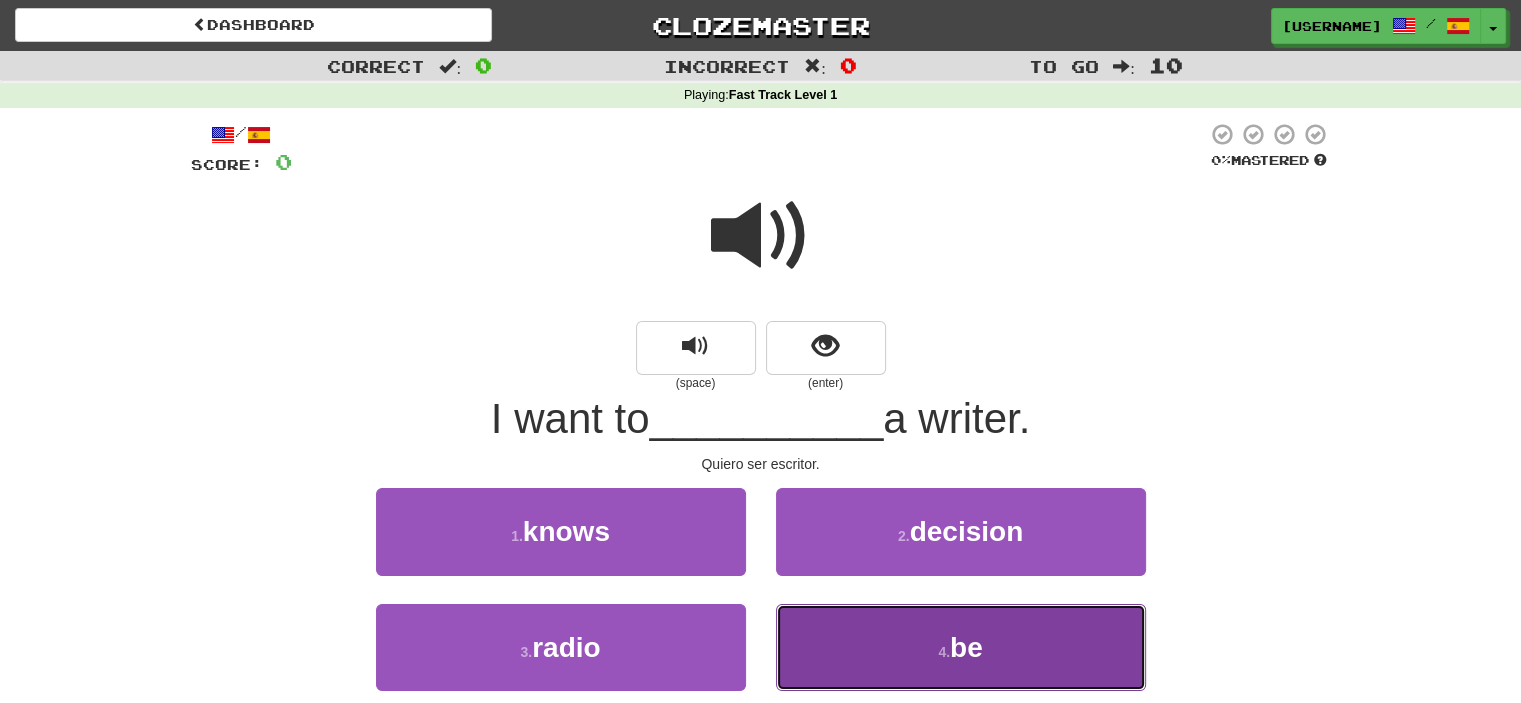 click on "4 .  be" at bounding box center [961, 647] 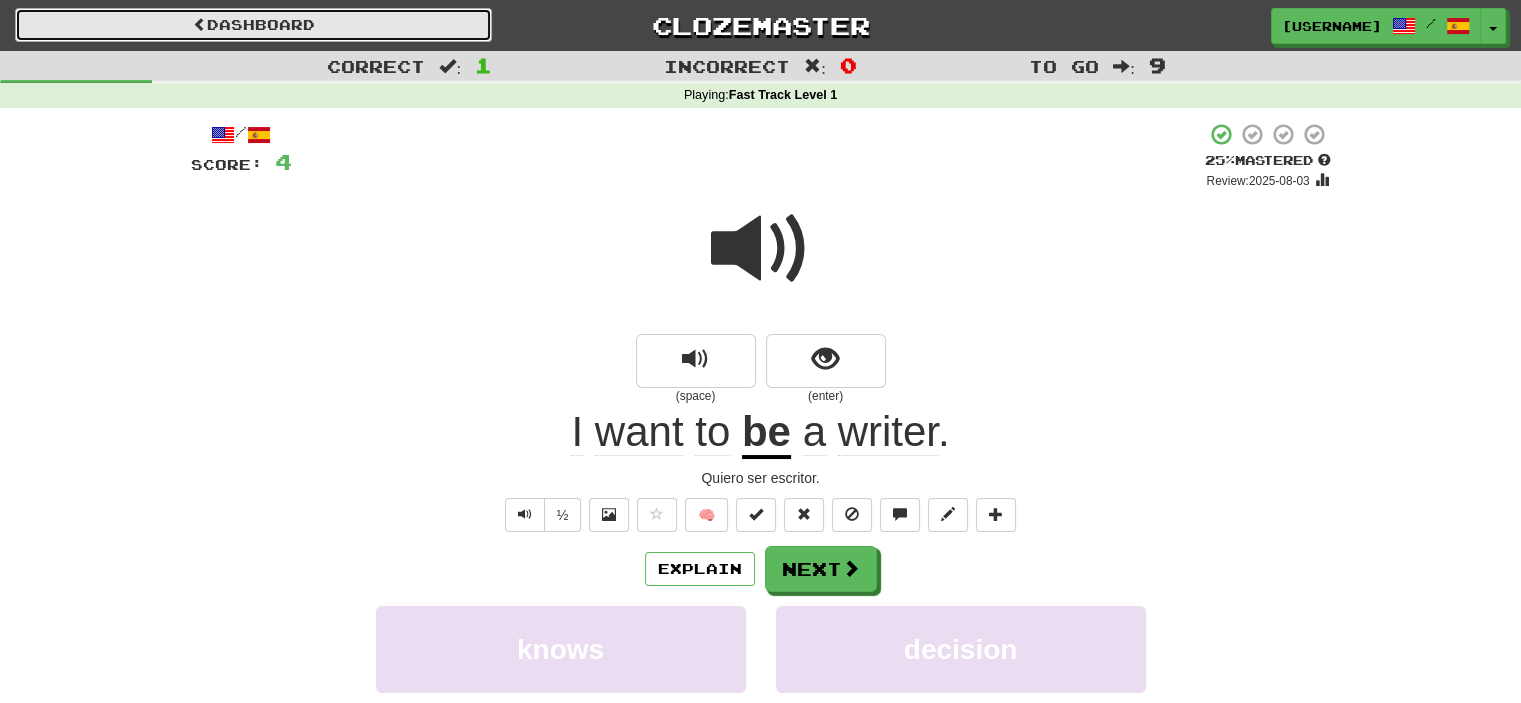 click on "Dashboard" at bounding box center [253, 25] 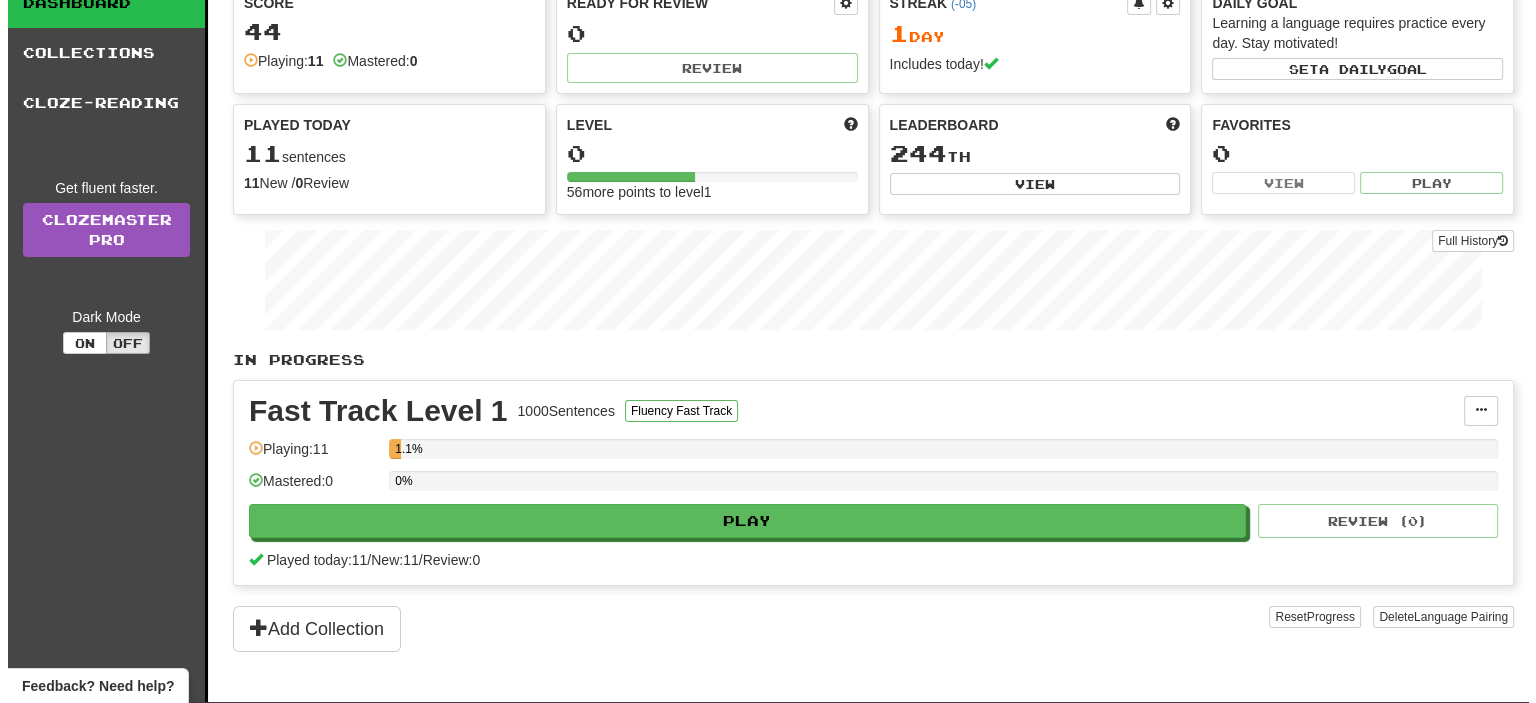 scroll, scrollTop: 200, scrollLeft: 0, axis: vertical 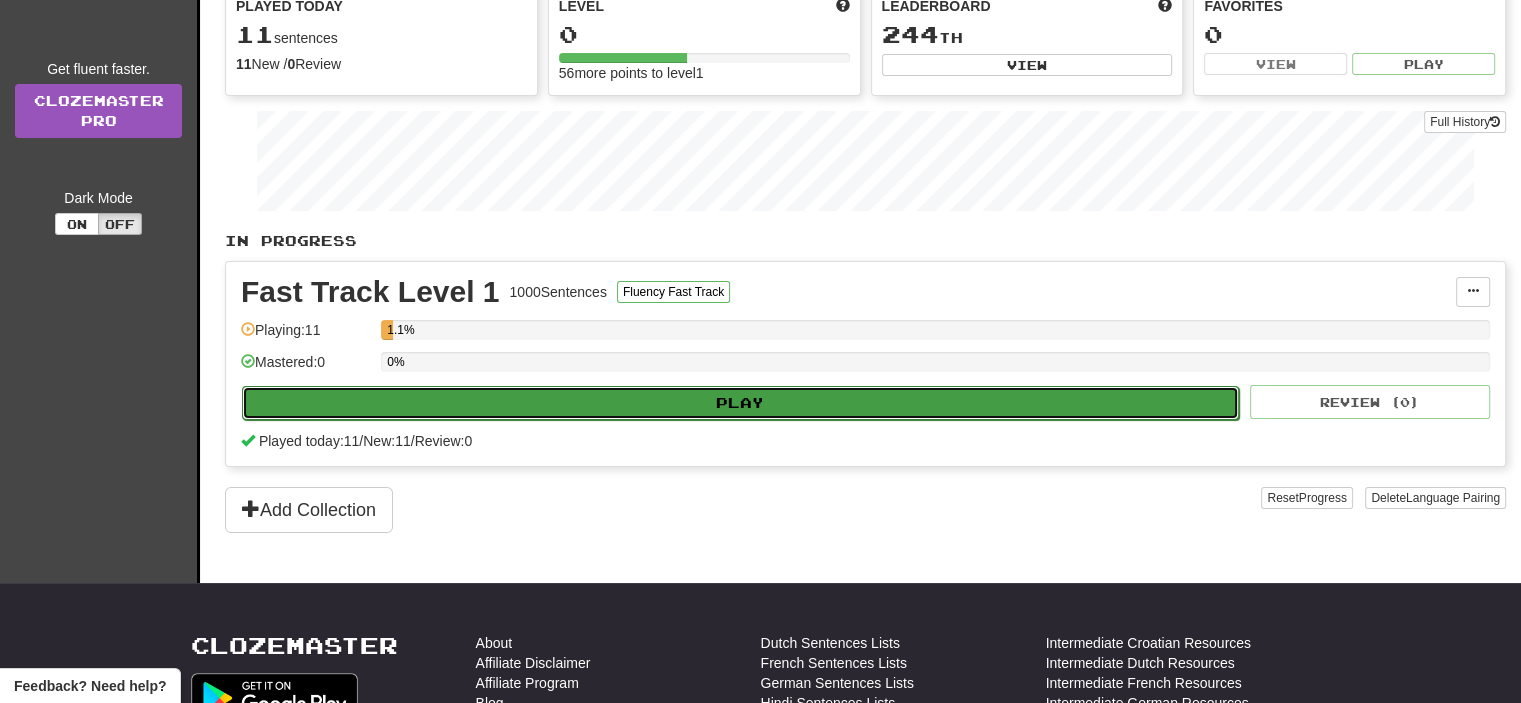 click on "Play" at bounding box center (740, 403) 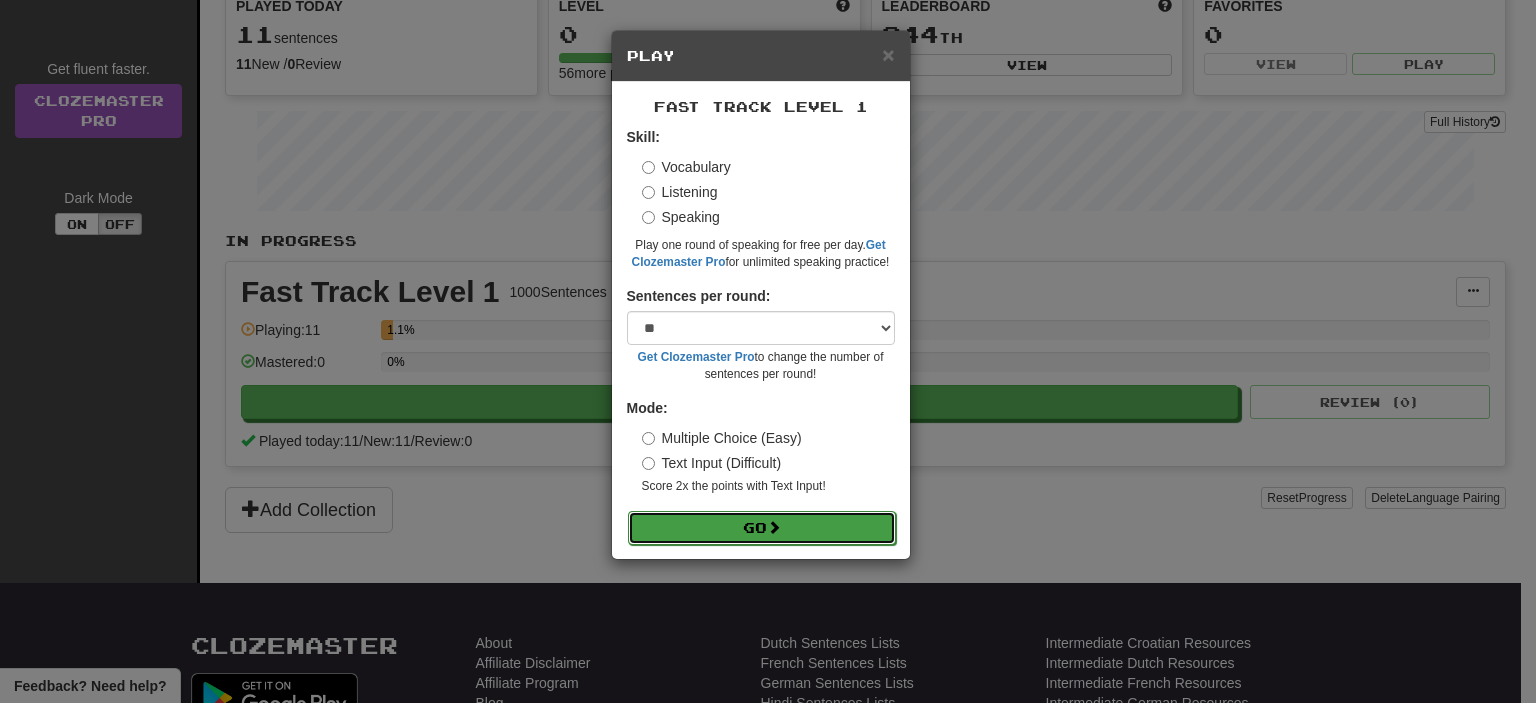 click on "Go" at bounding box center (762, 528) 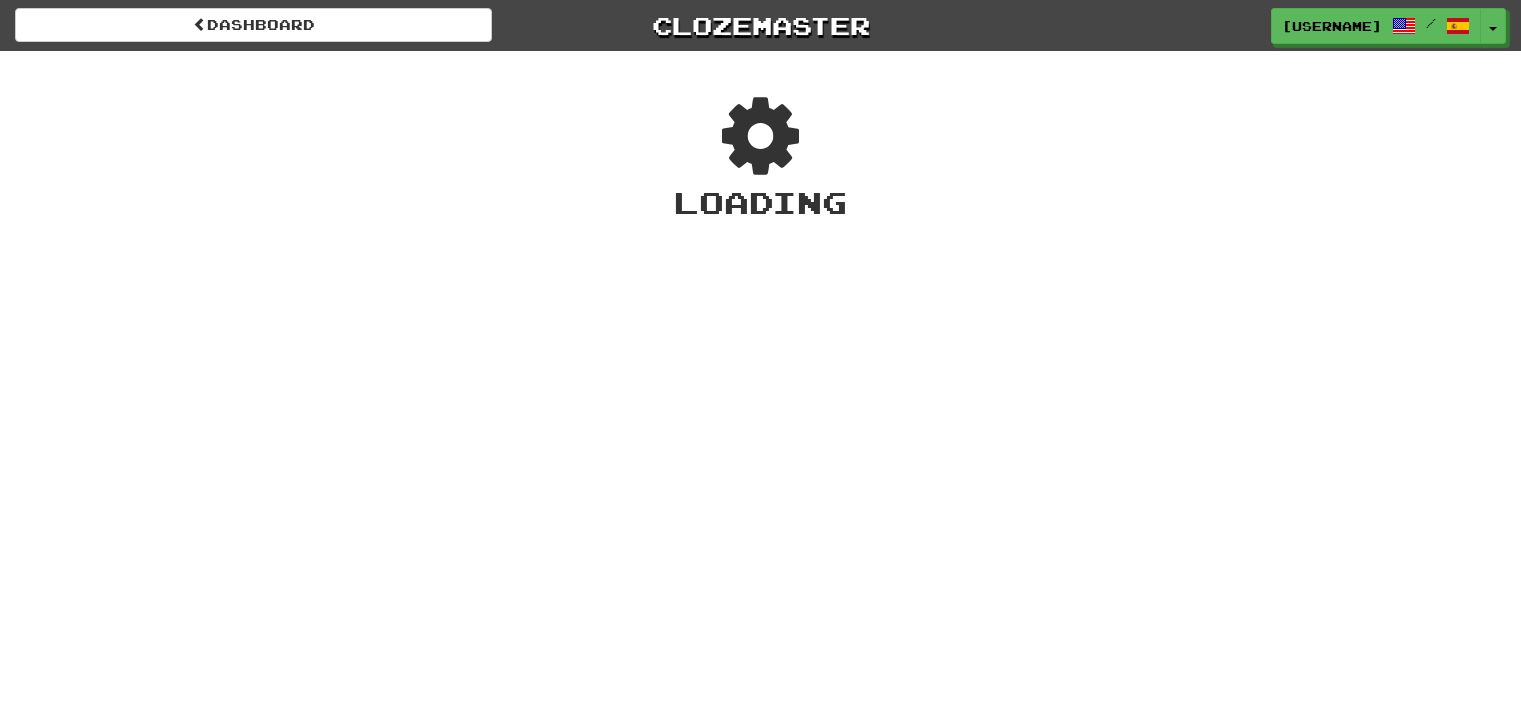 scroll, scrollTop: 0, scrollLeft: 0, axis: both 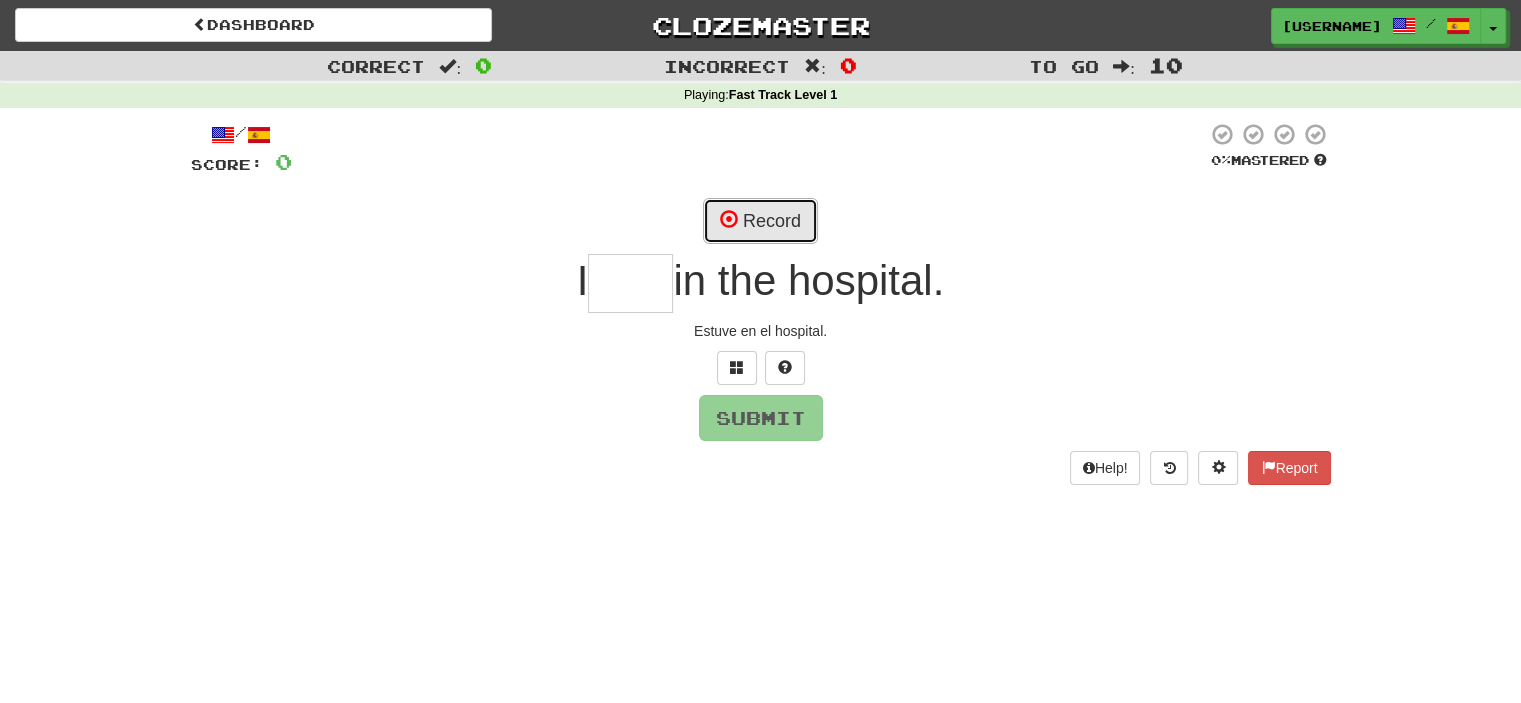 click on "Record" at bounding box center (760, 221) 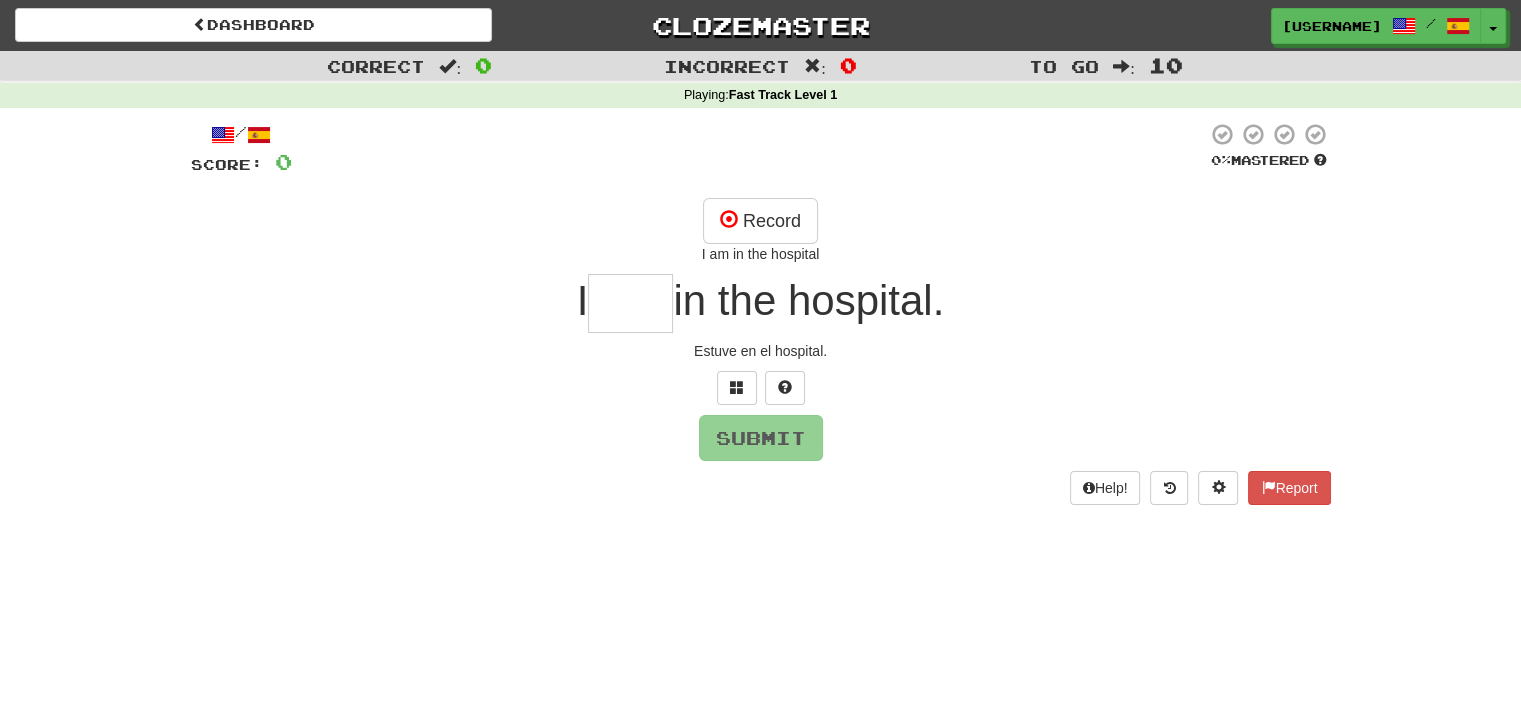 click at bounding box center [630, 303] 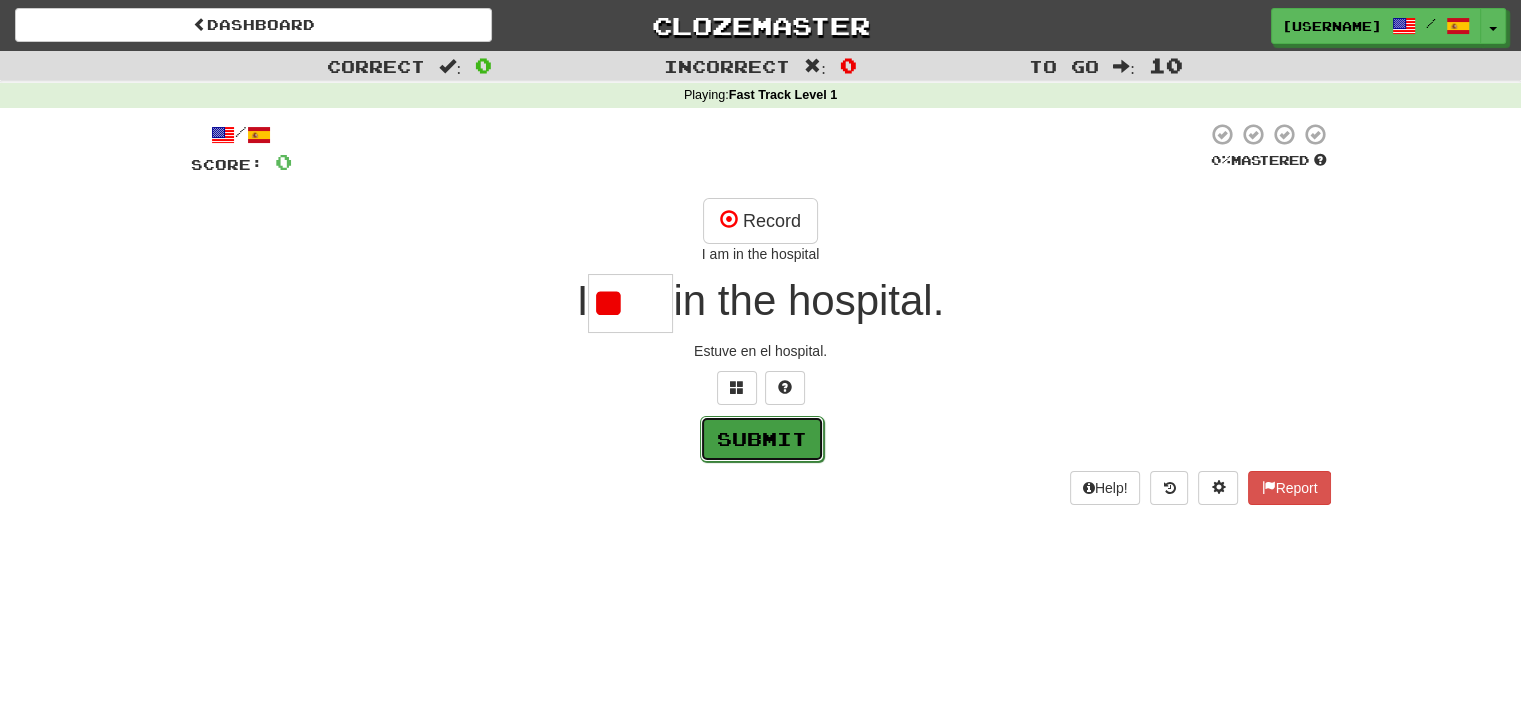 click on "Submit" at bounding box center (762, 439) 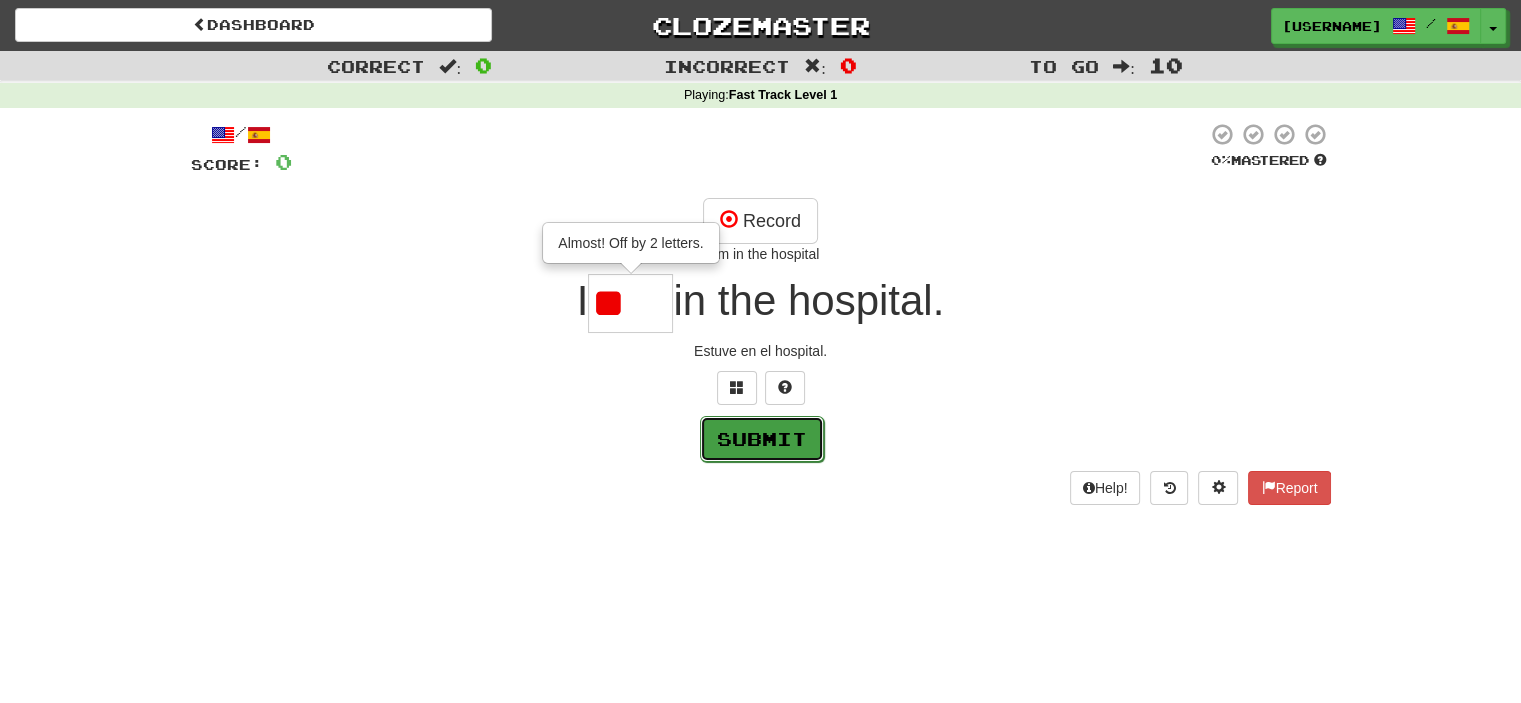 click on "Submit" at bounding box center [762, 439] 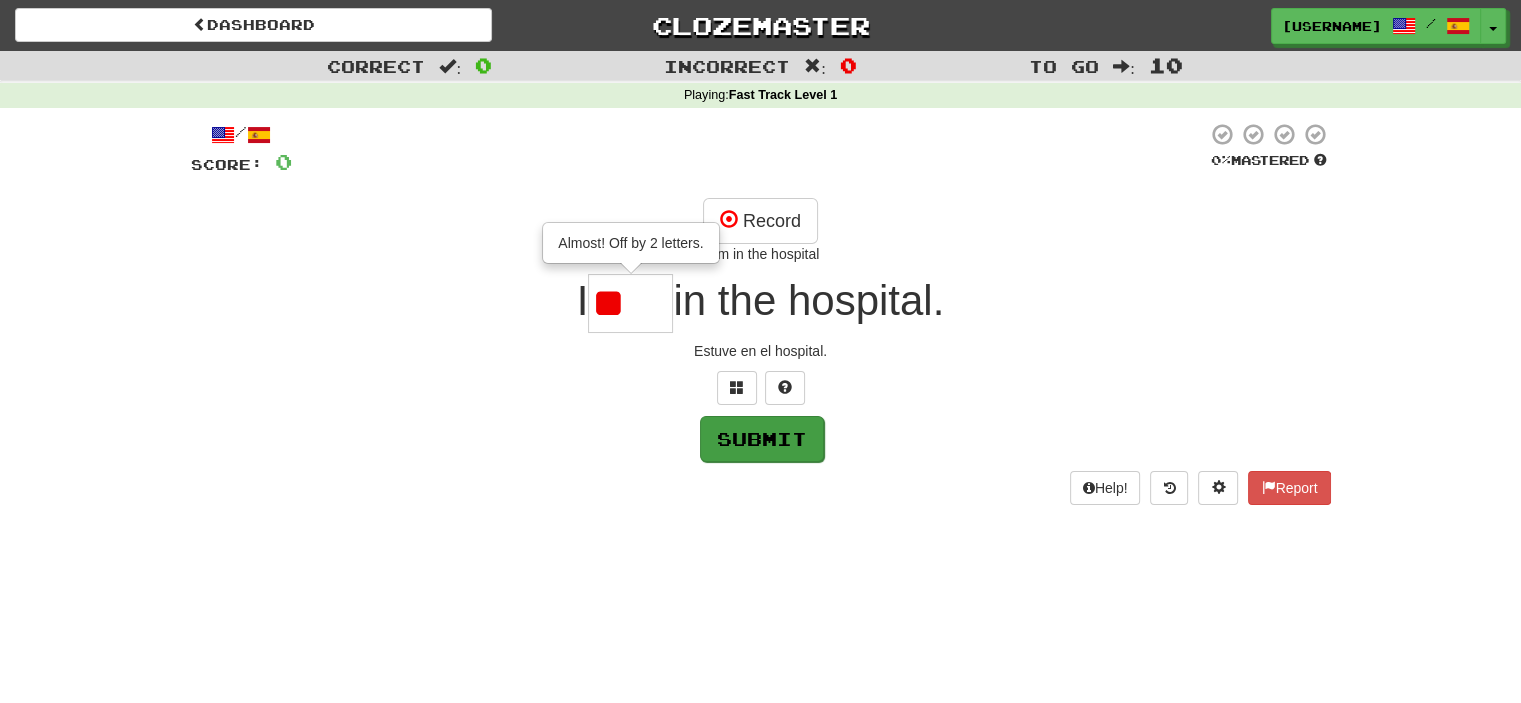 type on "***" 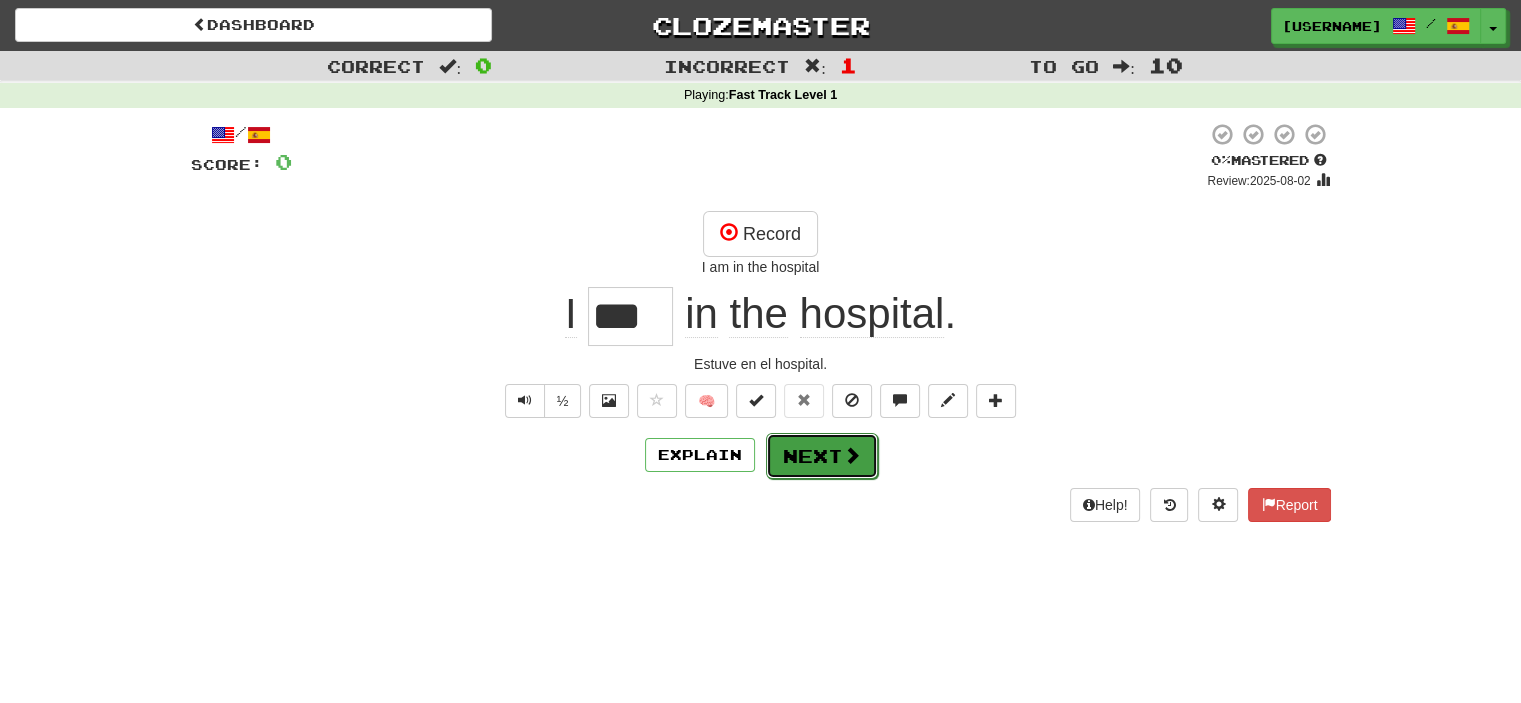 click on "Next" at bounding box center [822, 456] 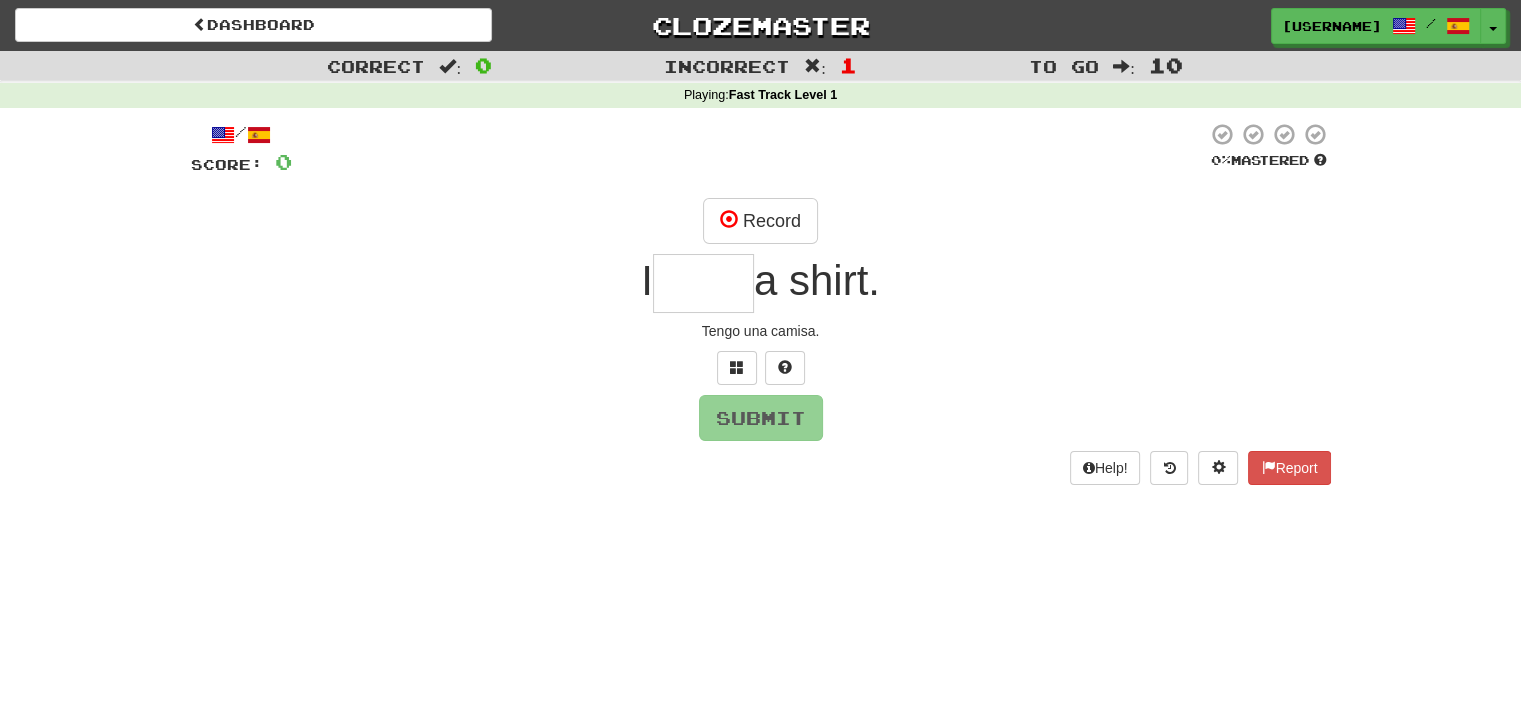 click at bounding box center (703, 283) 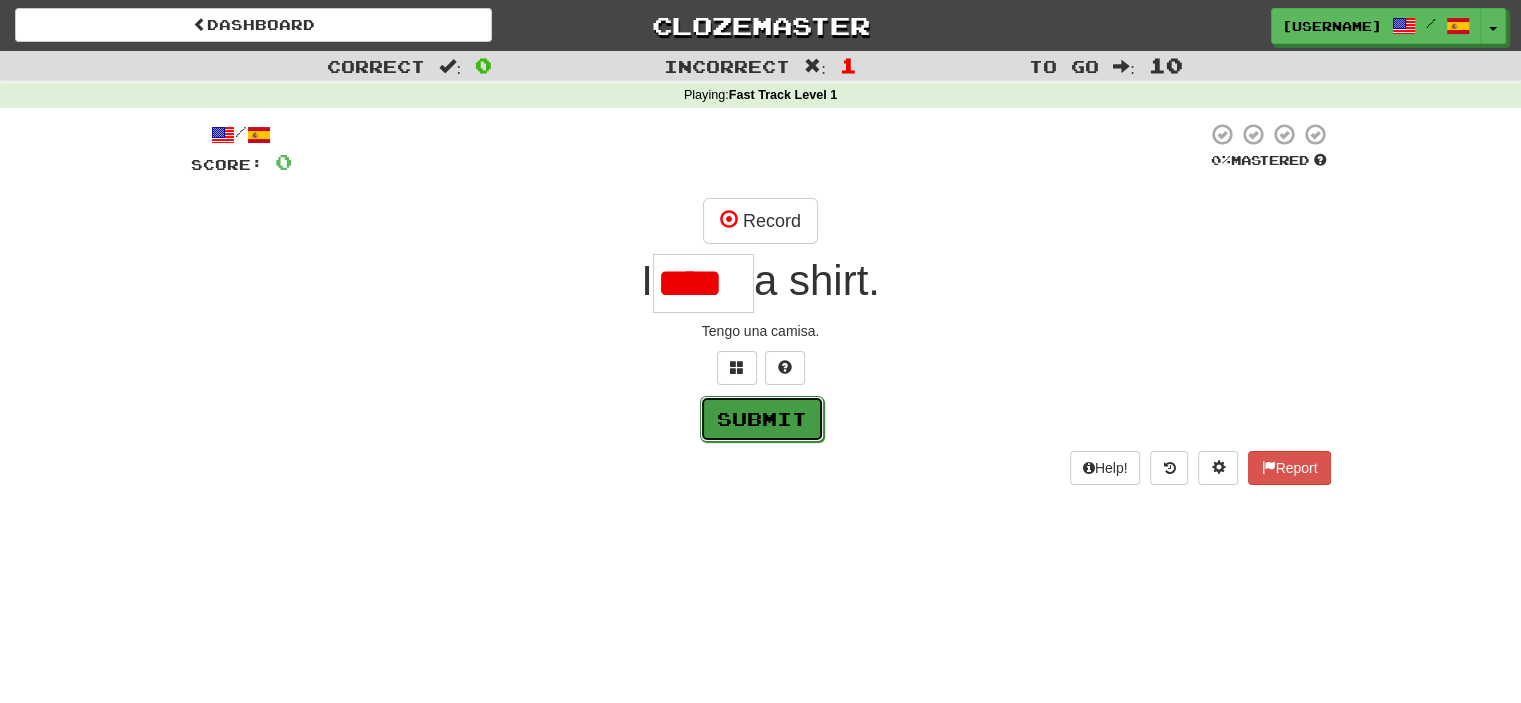 click on "Submit" at bounding box center [762, 419] 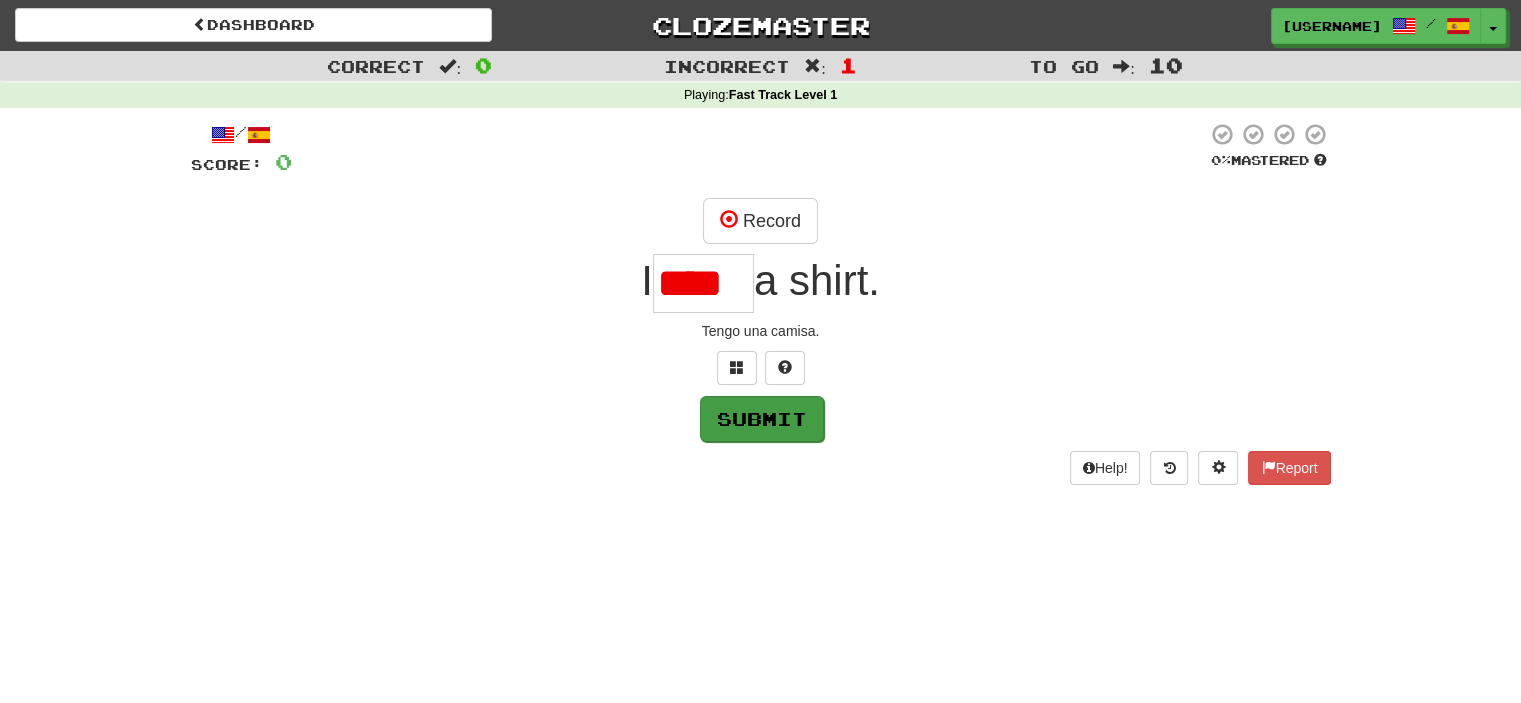 type on "****" 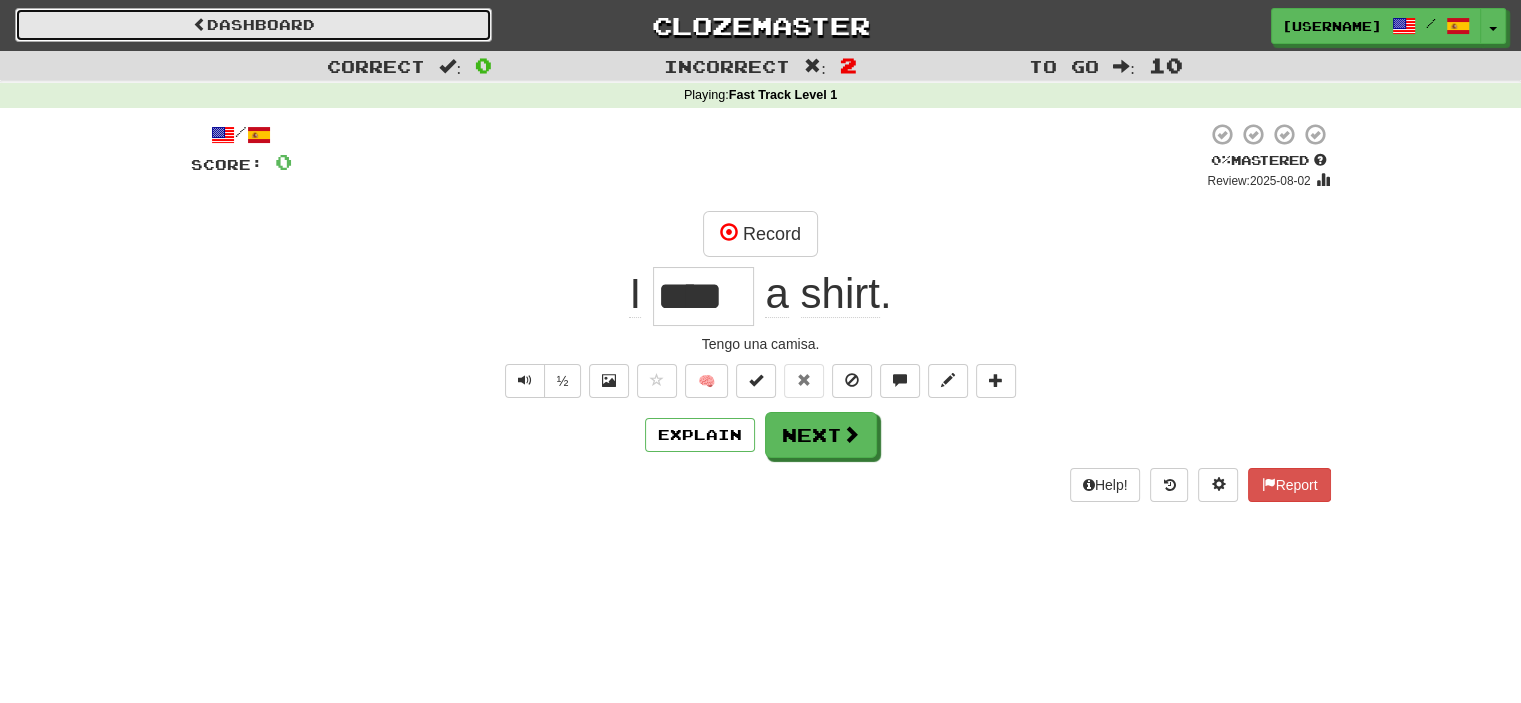 click on "Dashboard" at bounding box center [253, 25] 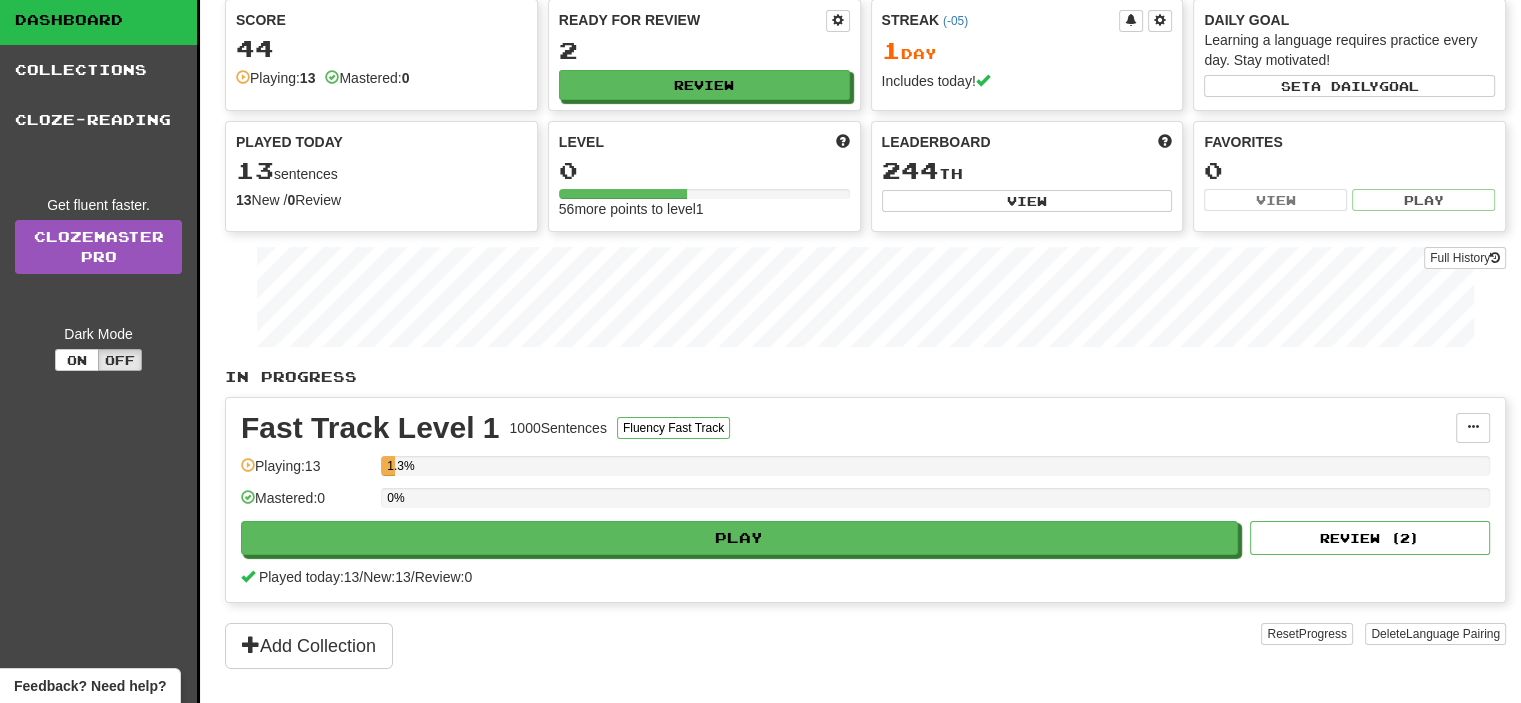 scroll, scrollTop: 0, scrollLeft: 0, axis: both 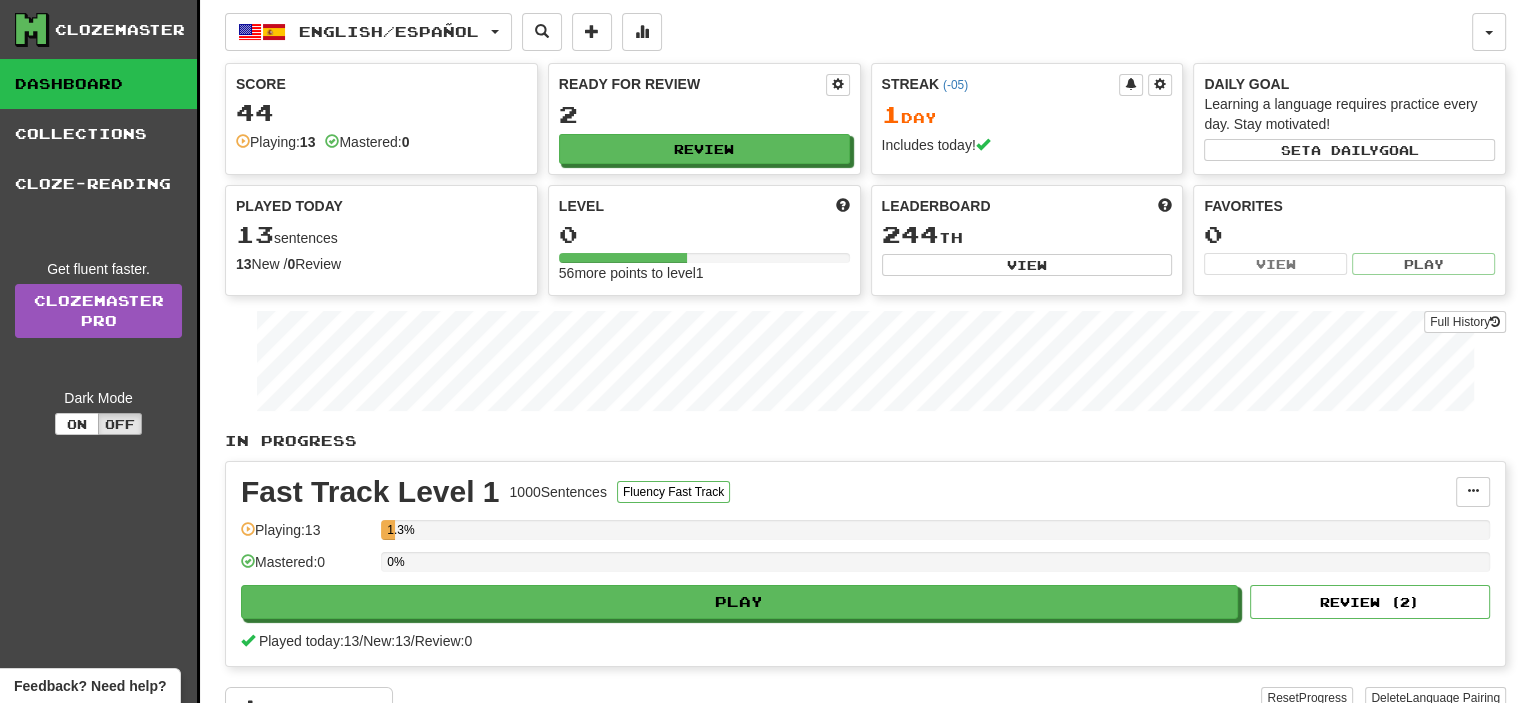 click on "44" at bounding box center (381, 112) 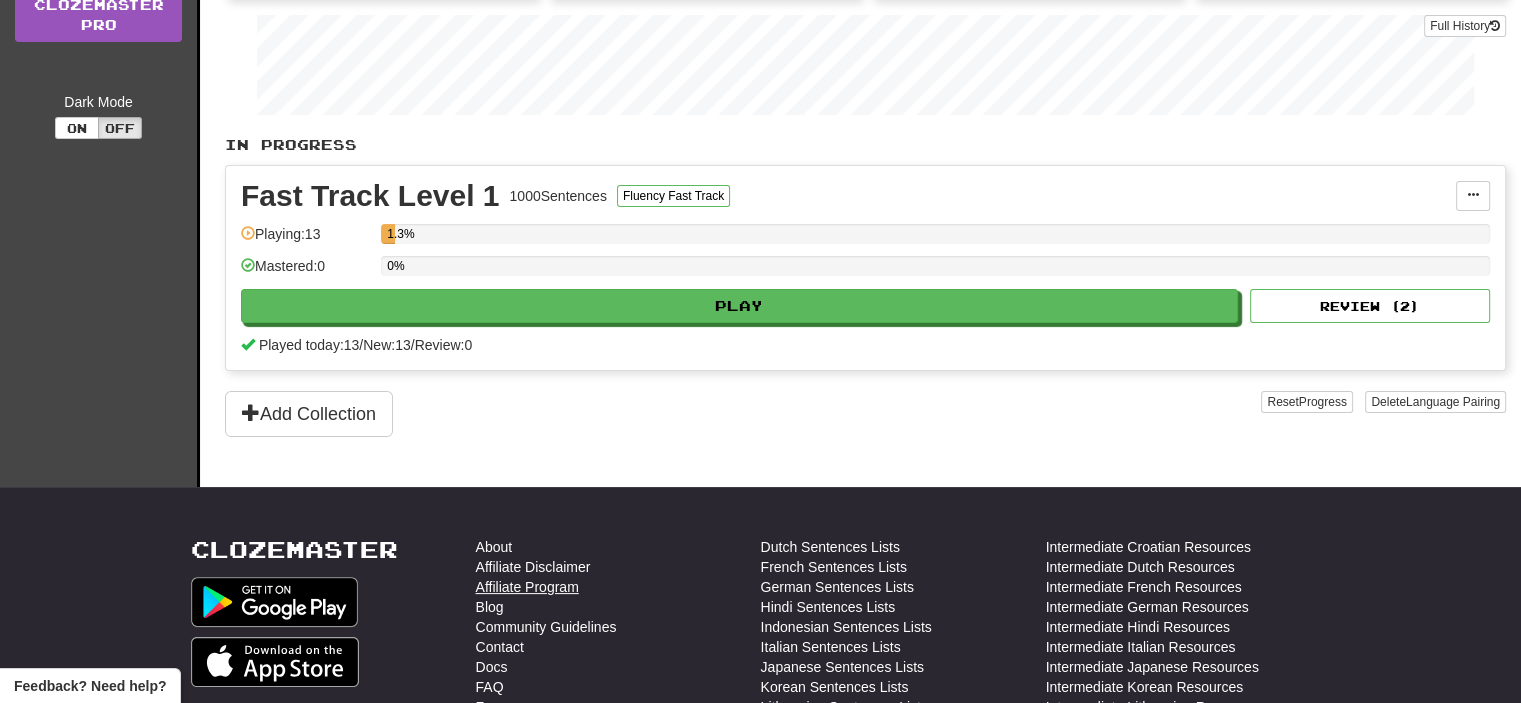 scroll, scrollTop: 300, scrollLeft: 0, axis: vertical 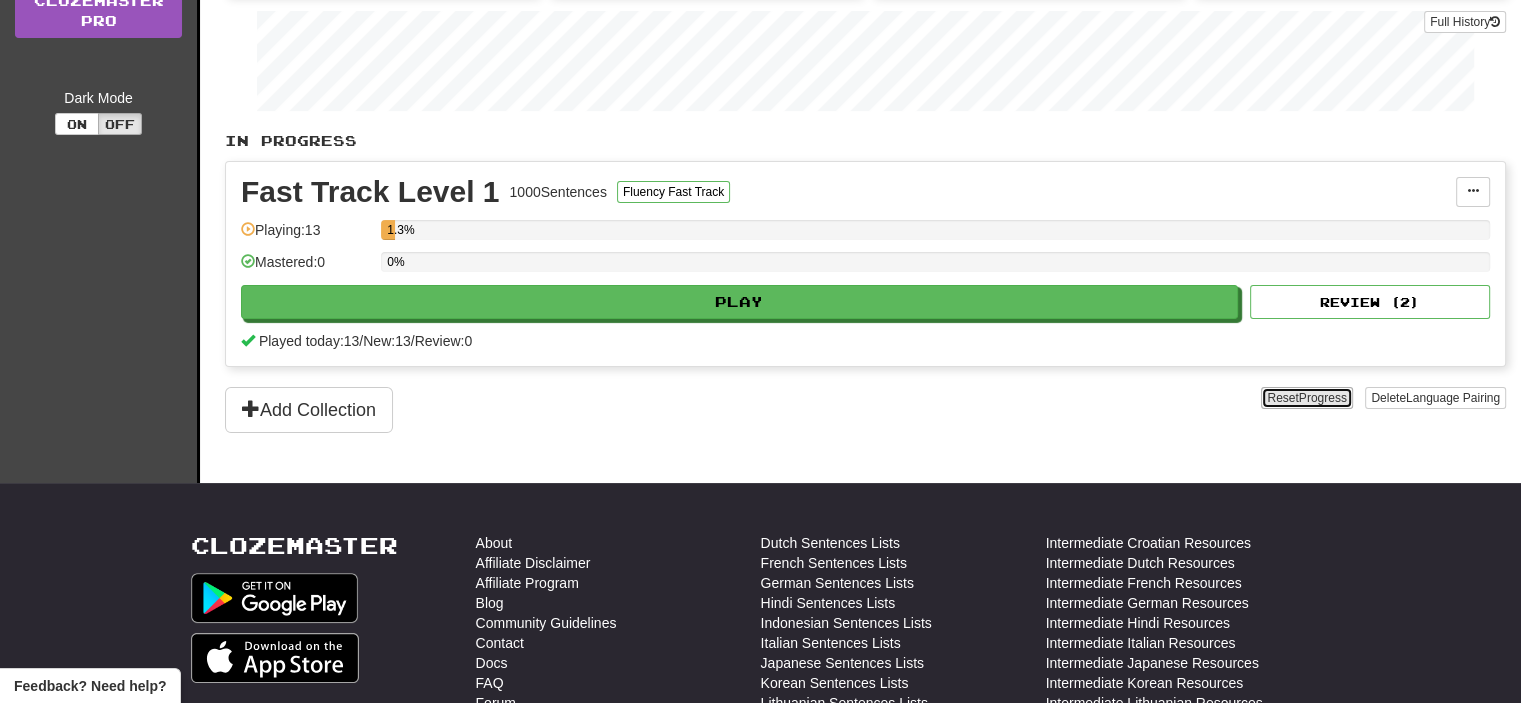 click on "Reset  Progress" at bounding box center (1306, 398) 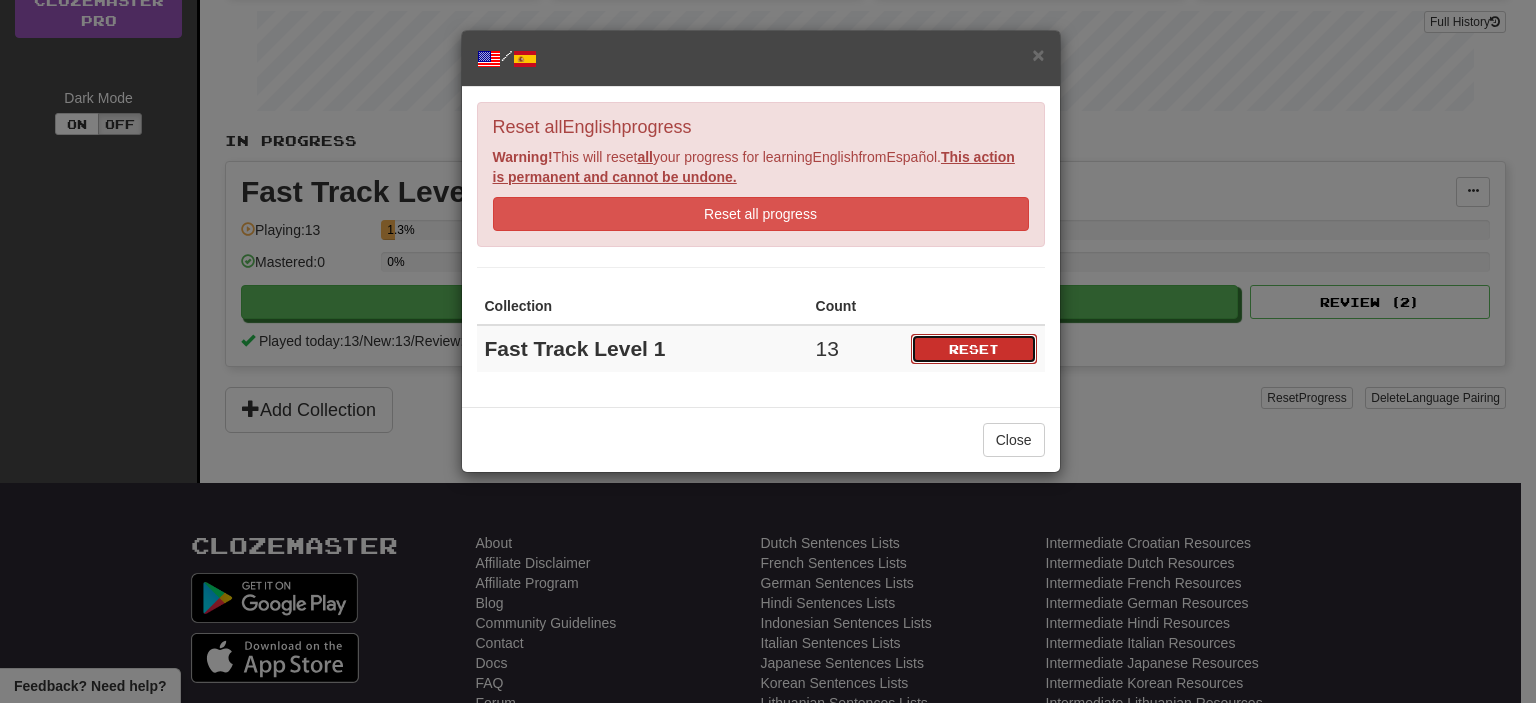 click on "Reset" at bounding box center [974, 349] 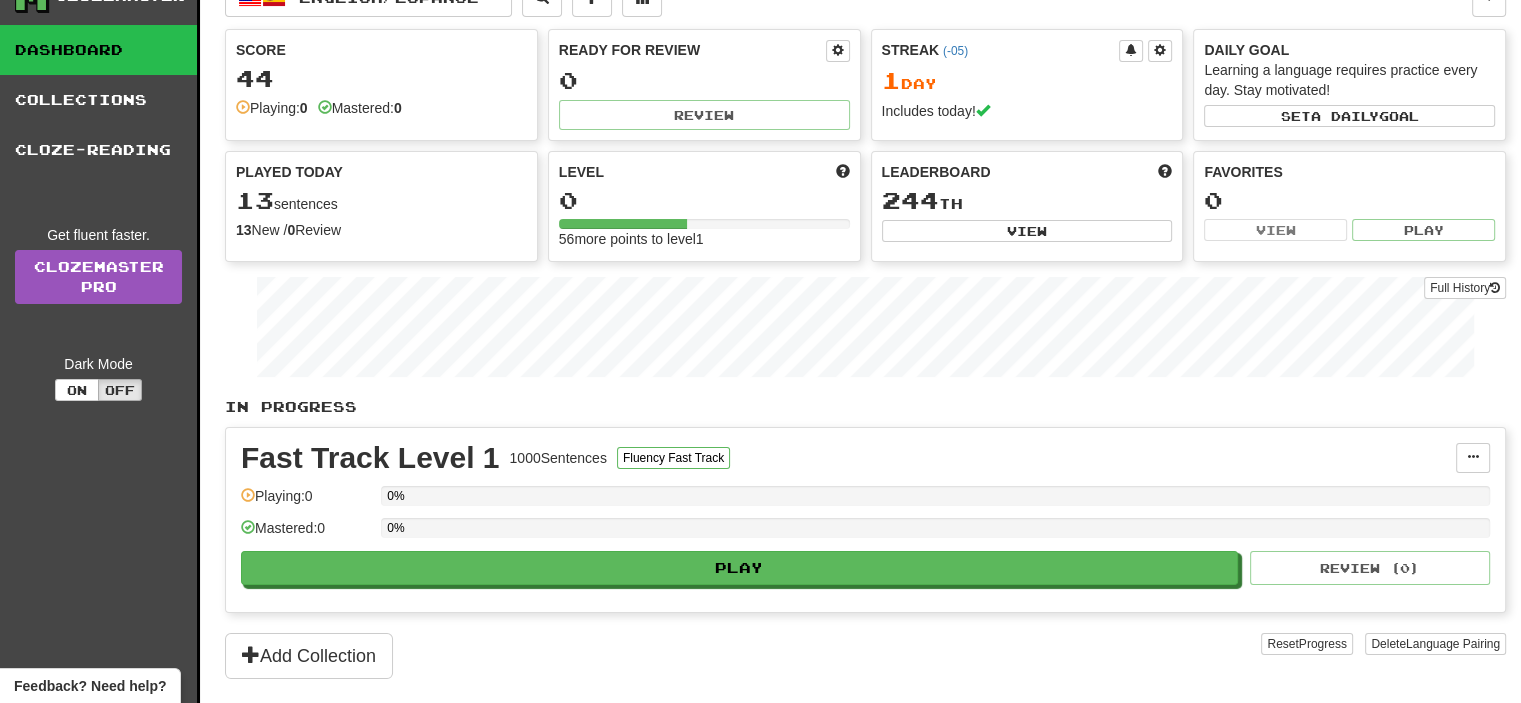 scroll, scrollTop: 0, scrollLeft: 0, axis: both 